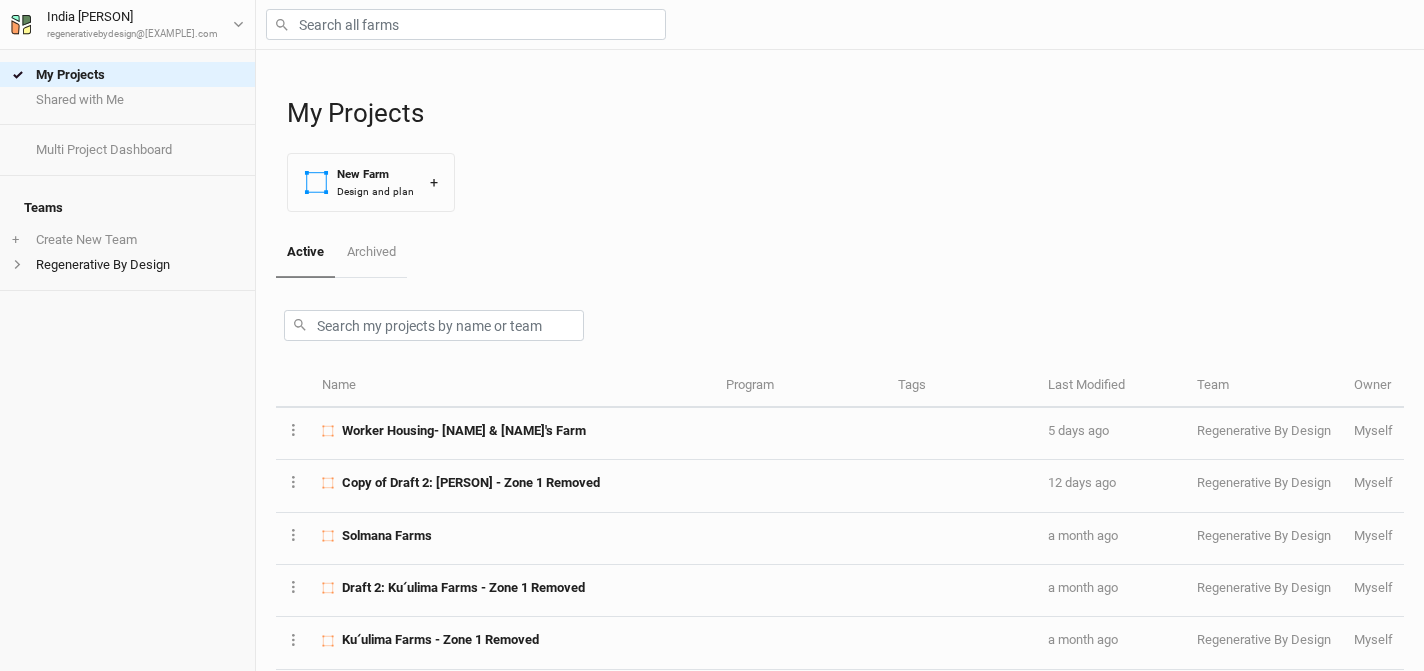scroll, scrollTop: 0, scrollLeft: 0, axis: both 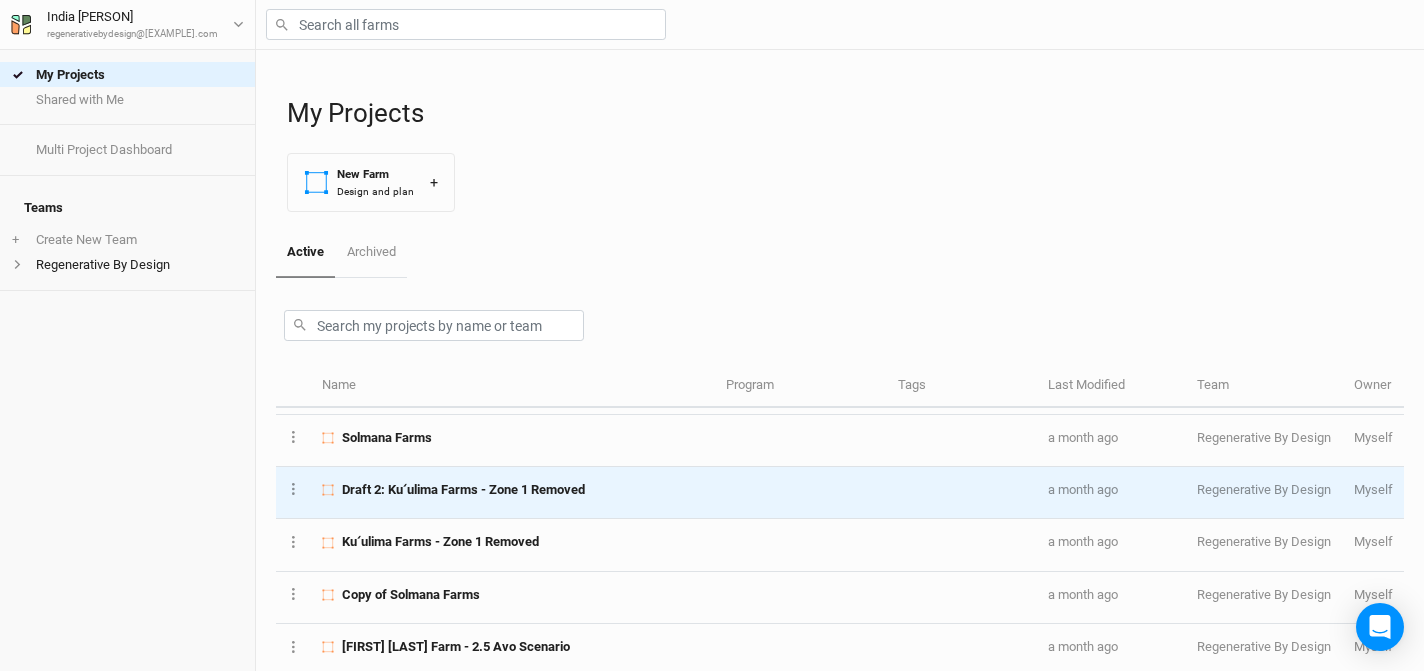 click on "Draft 2: Kuʻulima Farms - Zone 1 Removed" at bounding box center (463, 490) 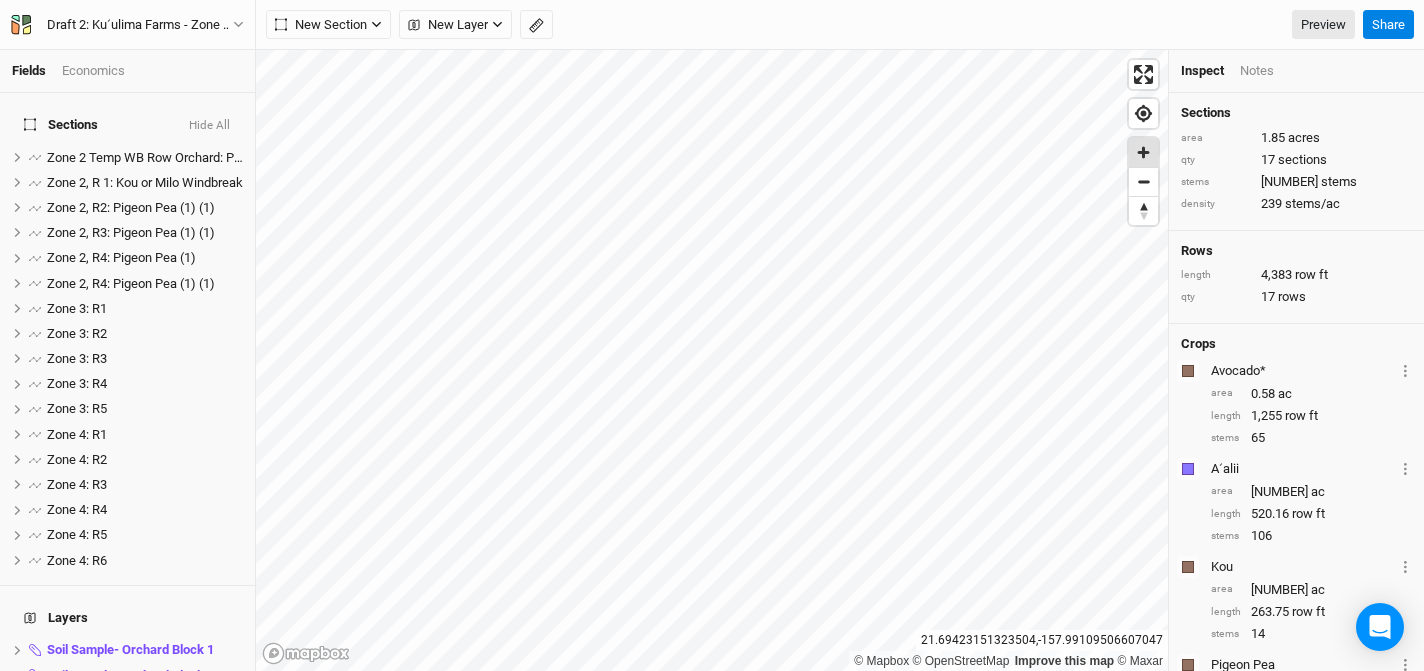click at bounding box center (1143, 152) 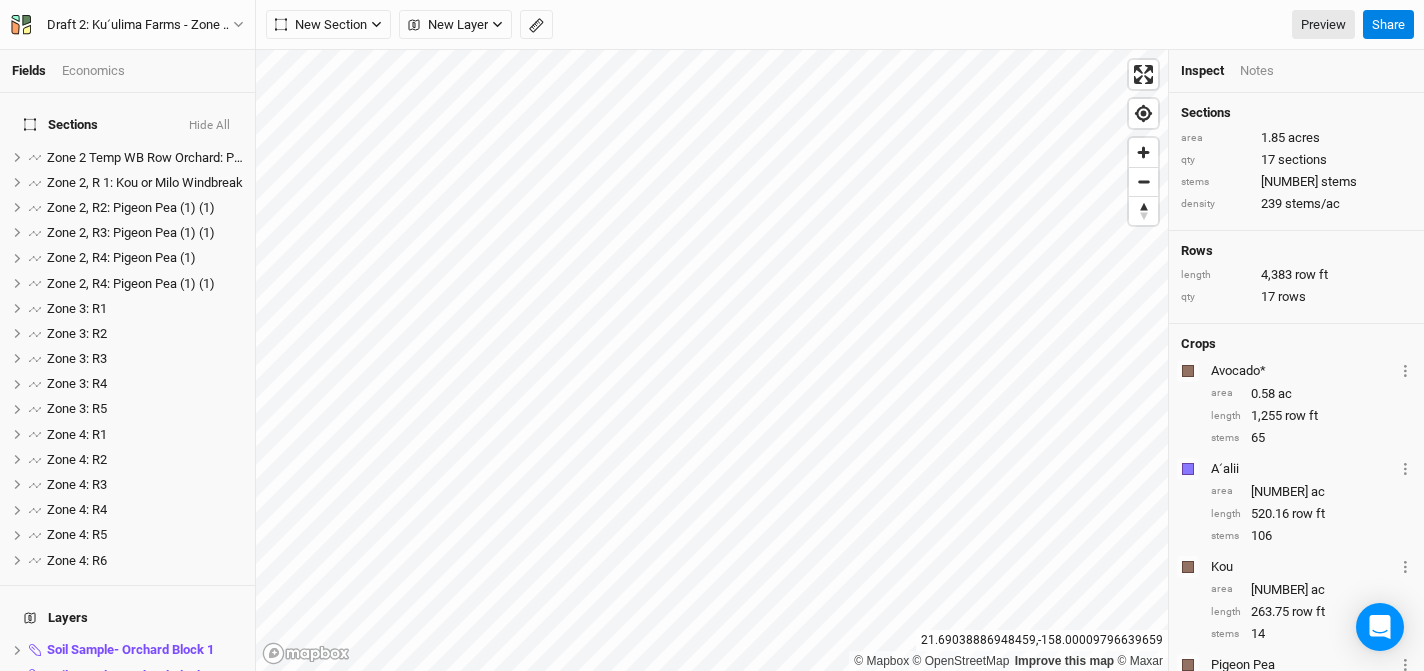click on "© Mapbox   © OpenStreetMap   Improve this map   © Maxar 21.69038886948459 , -158.00009796639659 Inspect Notes Sections area 1.85   acres qty 17   sections stems 444   stems density 239   stems/ac Rows length 4,383   row ft qty 17   rows Crops Colors Brown Orange Yellow Green Blue Purple Pink Red Avocado* Layer 1 Sections Zone 3: R1 Zone 3: R2 Zone 3: R3 Zone 3: R4 Zone 3: R5 area 0.58   ac length 1,255   row ft stems 65 Colors Brown Orange Yellow Green Blue Purple Pink Red Aʻalii Layer 1 Patterns Aʻalii & Pigeon Pea In-Field Windbreak Alii Pigeon Pea Alii Pigeon Pea 4 area 0.12   ac length 520.16   row ft stems 106 Colors Brown Orange Yellow Green Blue Purple Pink Red Kou Layer 1 Sections Zone 2, R 1: Kou or Milo Windbreak area 0.12   ac length 263.75   row ft stems 14 Colors Brown Orange Yellow Green Blue Purple Pink Red Pigeon Pea Layer 1 Sections Zone 2 Temp WB Row Orchard: Pigeon Pea Patterns Aʻalii & Pigeon Pea In-Field Windbreak Alii Pigeon Pea 4 Milo 20ʻ Pigeon Pea 5ʻ No duplicate 5" at bounding box center (840, 360) 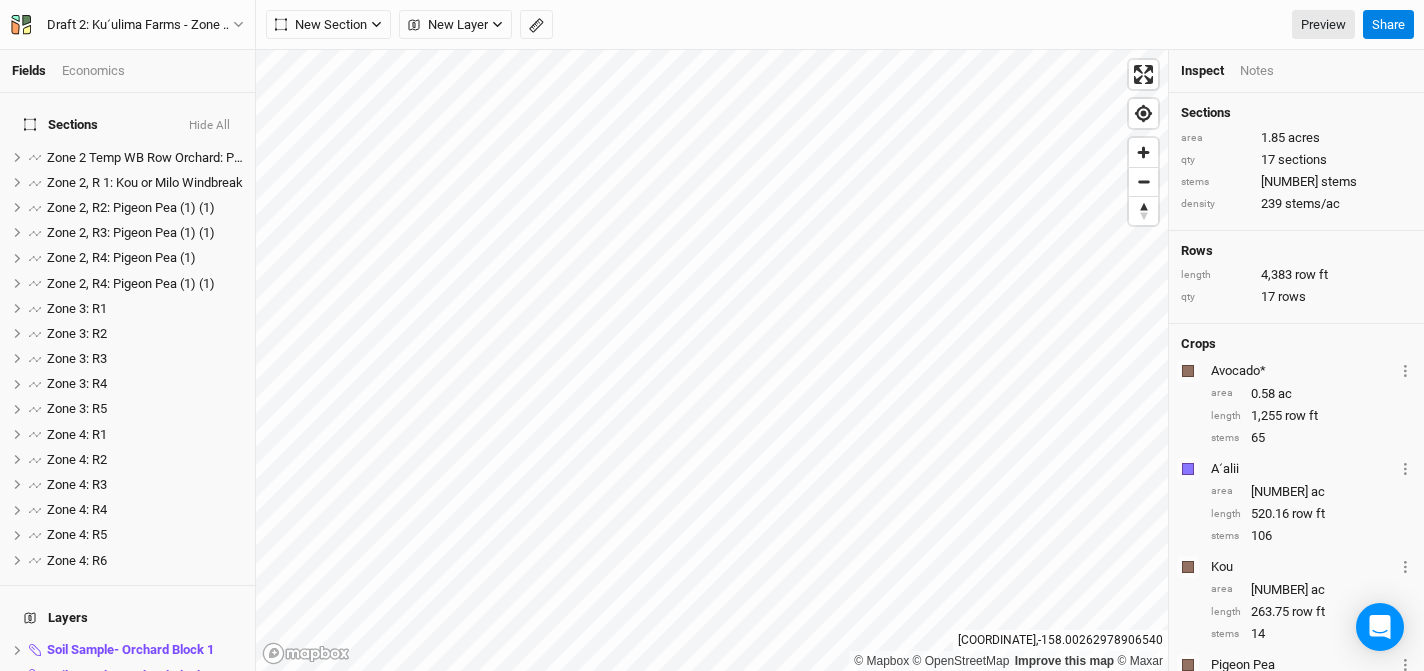 click on "© Mapbox   © OpenStreetMap   Improve this map   © Maxar 21.68966189289172 , -158.00262978906540 Inspect Notes Sections area 1.85   acres qty 17   sections stems 444   stems density 239   stems/ac Rows length 4,383   row ft qty 17   rows Crops Colors Brown Orange Yellow Green Blue Purple Pink Red Avocado* Layer 1 Sections Zone 3: R1 Zone 3: R2 Zone 3: R3 Zone 3: R4 Zone 3: R5 area 0.58   ac length 1,255   row ft stems 65 Colors Brown Orange Yellow Green Blue Purple Pink Red Aʻalii Layer 1 Patterns Aʻalii & Pigeon Pea In-Field Windbreak Alii Pigeon Pea Alii Pigeon Pea 4 area 0.12   ac length 520.16   row ft stems 106 Colors Brown Orange Yellow Green Blue Purple Pink Red Kou Layer 1 Sections Zone 2, R 1: Kou or Milo Windbreak area 0.12   ac length 263.75   row ft stems 14 Colors Brown Orange Yellow Green Blue Purple Pink Red Pigeon Pea Layer 1 Sections Zone 2 Temp WB Row Orchard: Pigeon Pea Patterns Aʻalii & Pigeon Pea In-Field Windbreak Alii Pigeon Pea 4 Milo 20ʻ Pigeon Pea 5ʻ No duplicate 5" at bounding box center (840, 360) 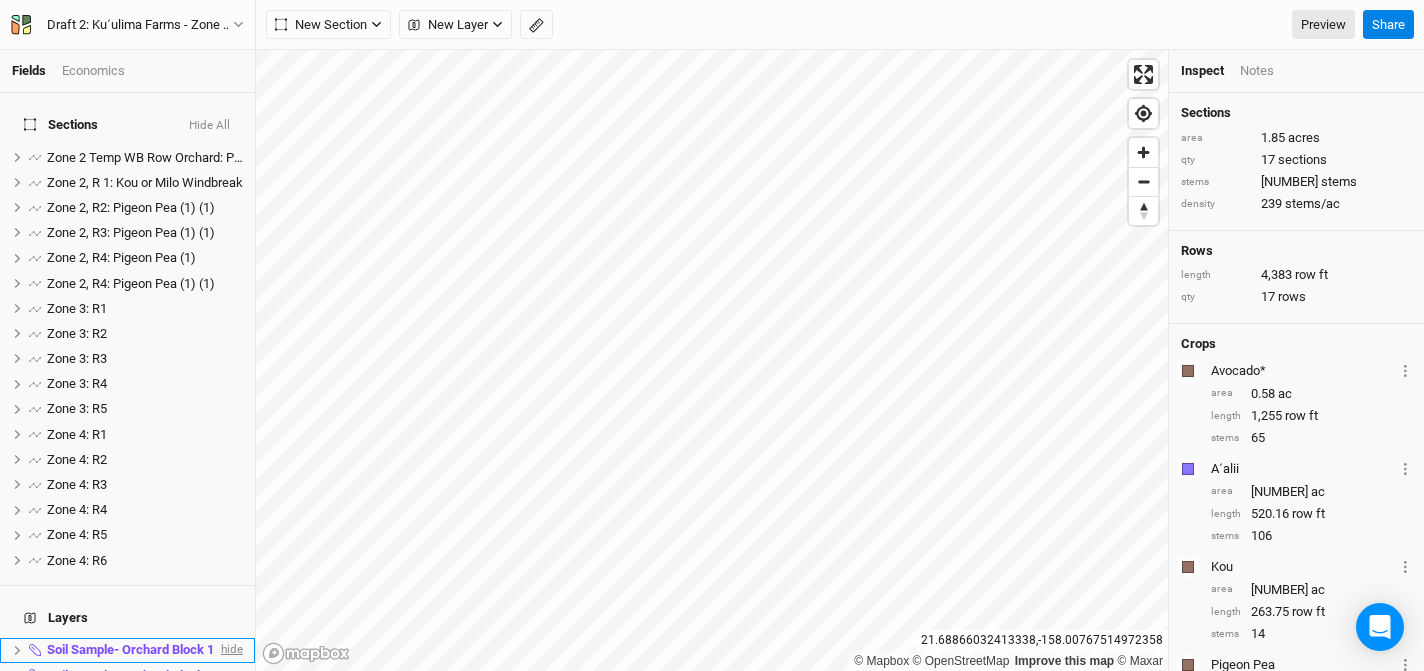 click on "hide" at bounding box center (230, 650) 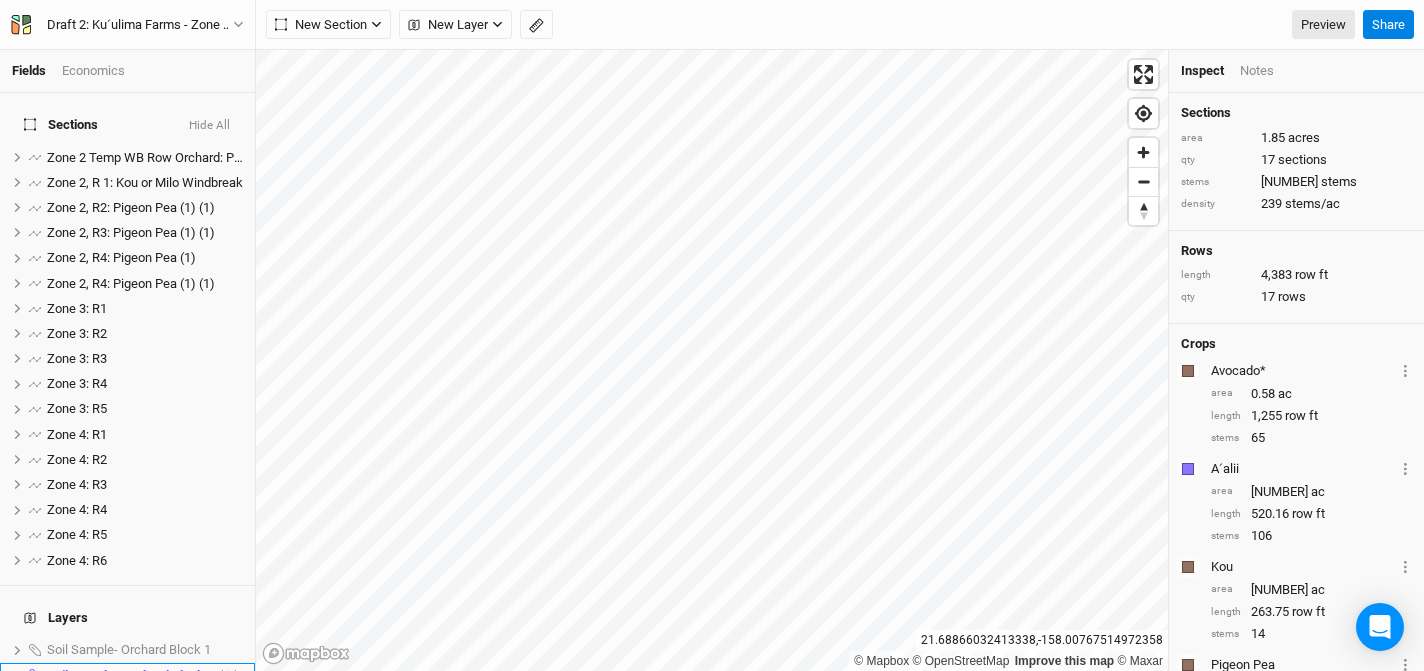 click on "hide" at bounding box center (0, 0) 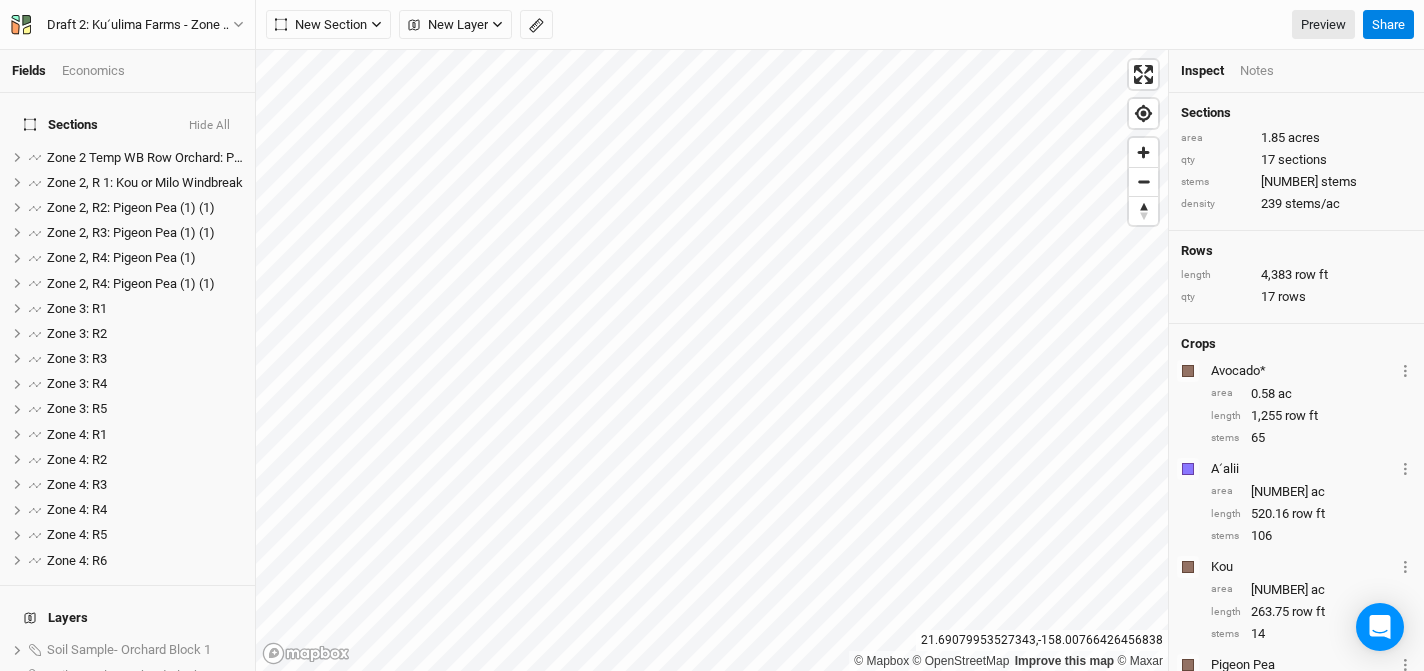 click on "Economics" at bounding box center [93, 71] 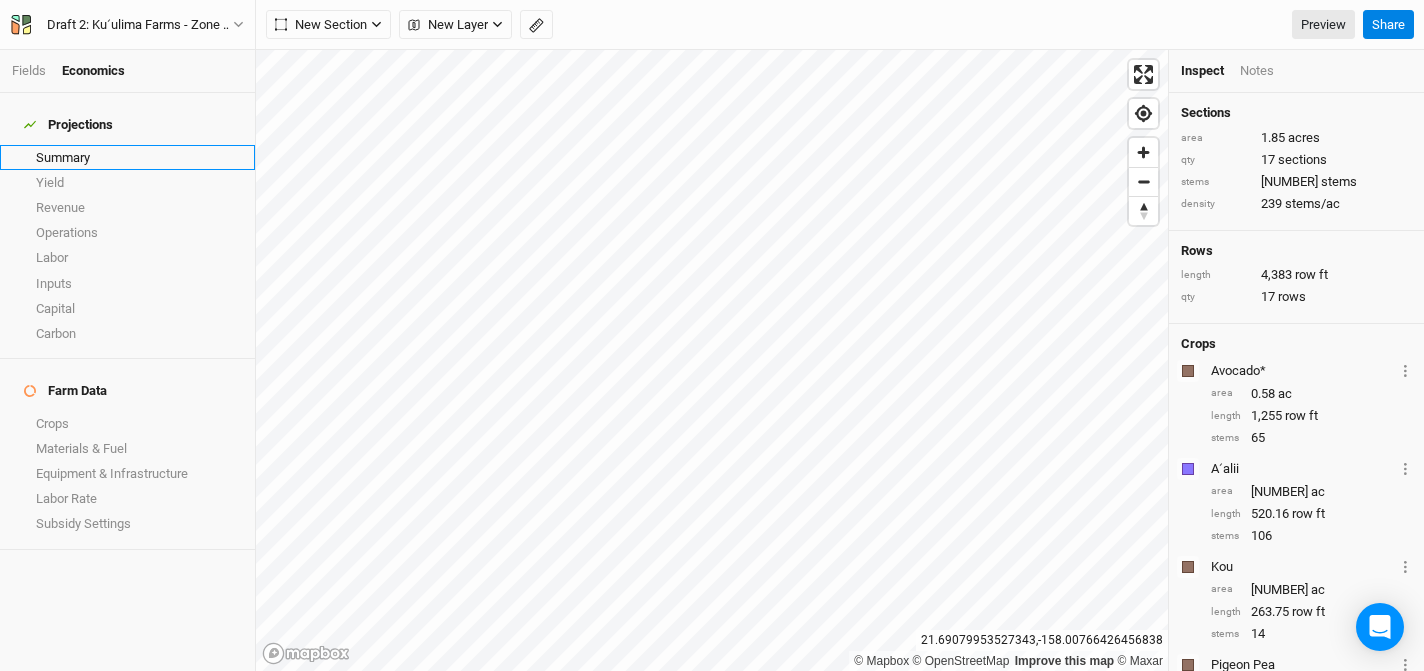 click on "Summary" at bounding box center [127, 157] 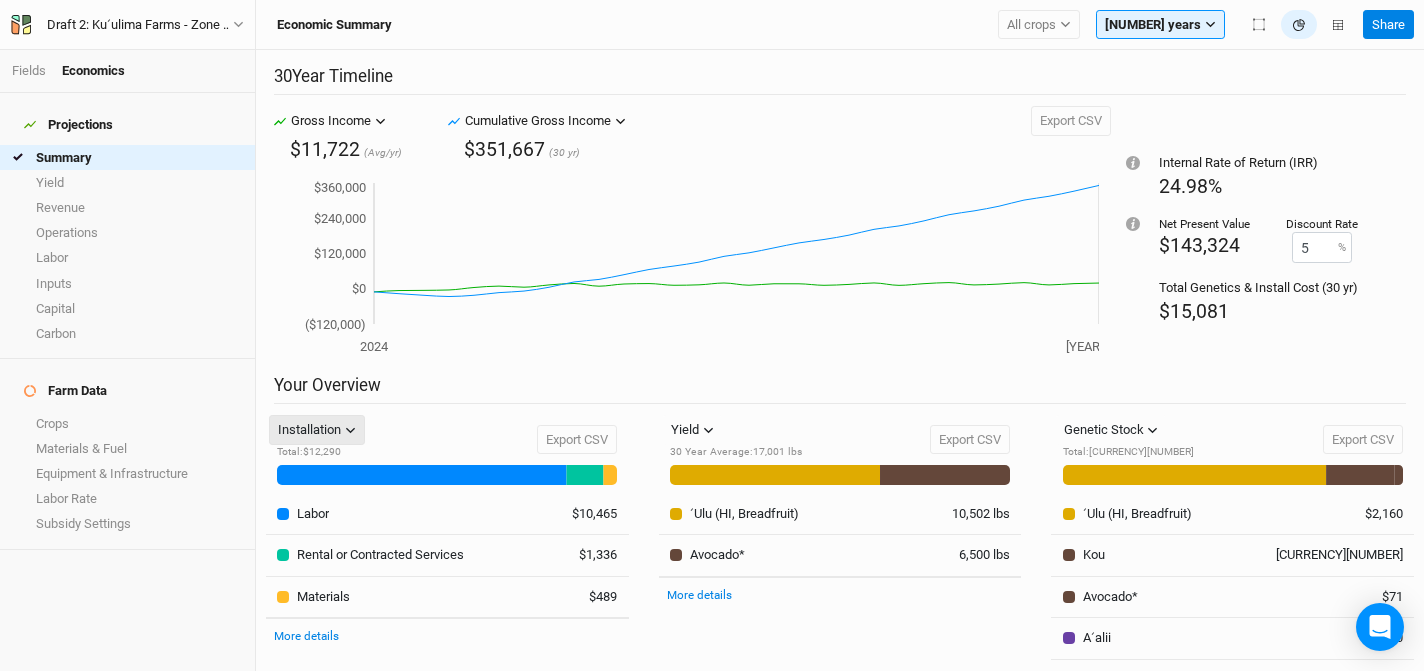 click at bounding box center (350, 430) 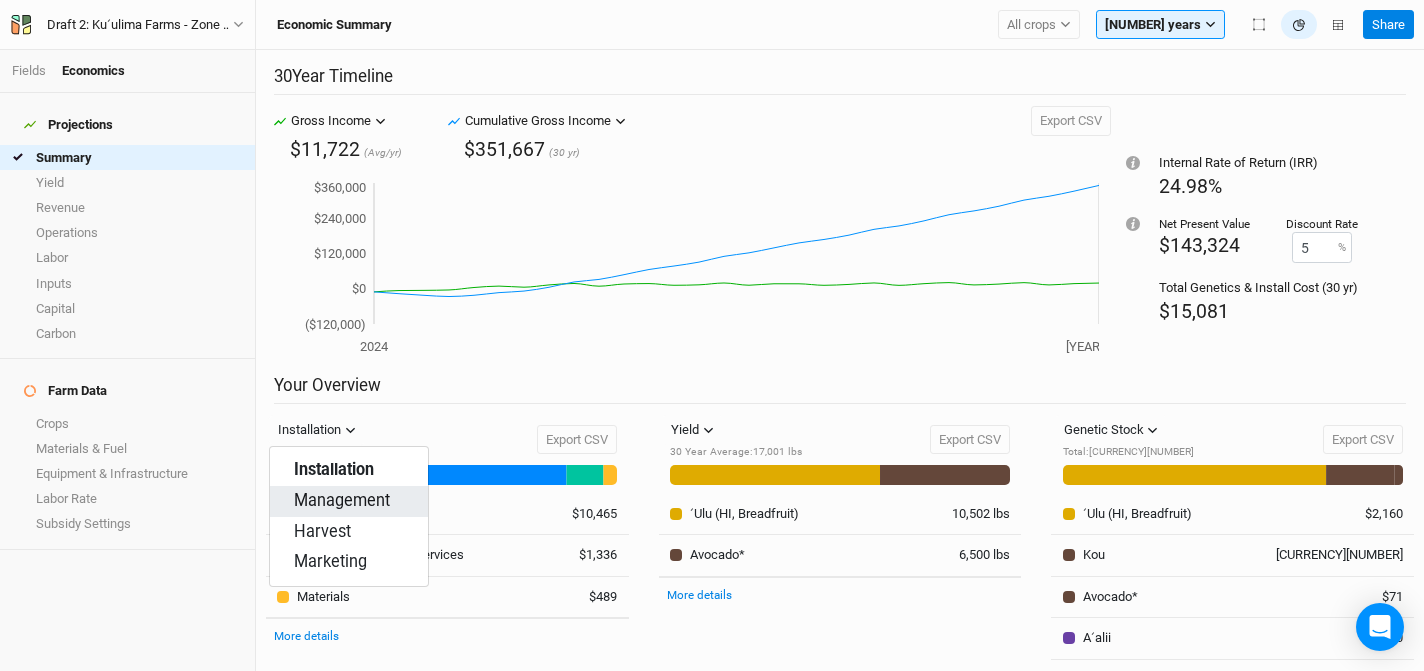 click on "Management" at bounding box center [342, 501] 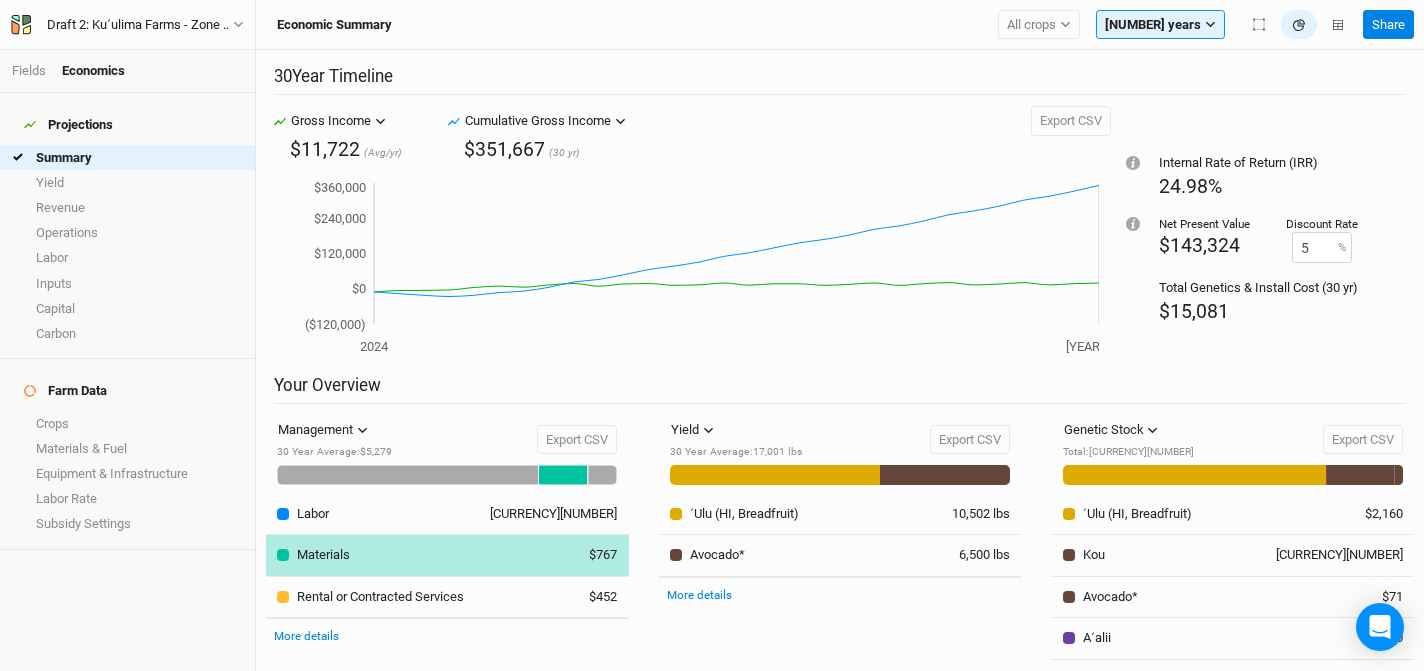 scroll, scrollTop: 0, scrollLeft: 0, axis: both 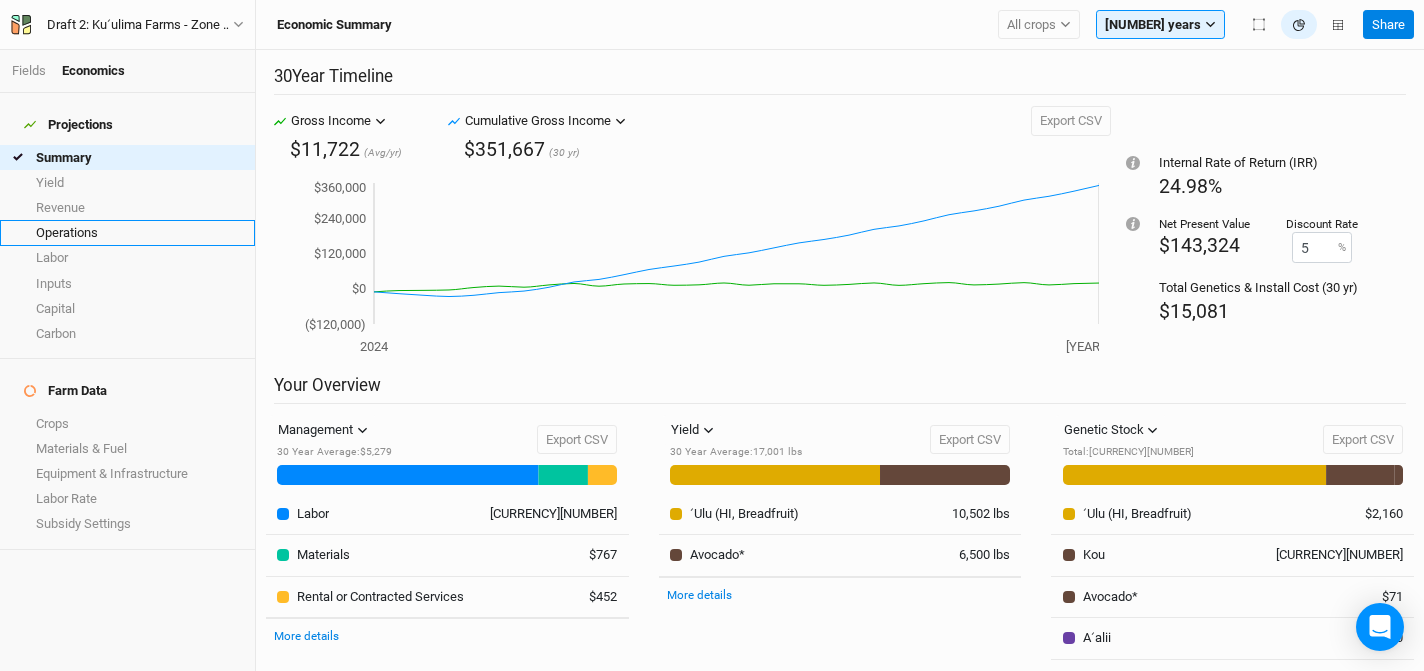 click on "Operations" at bounding box center [127, 232] 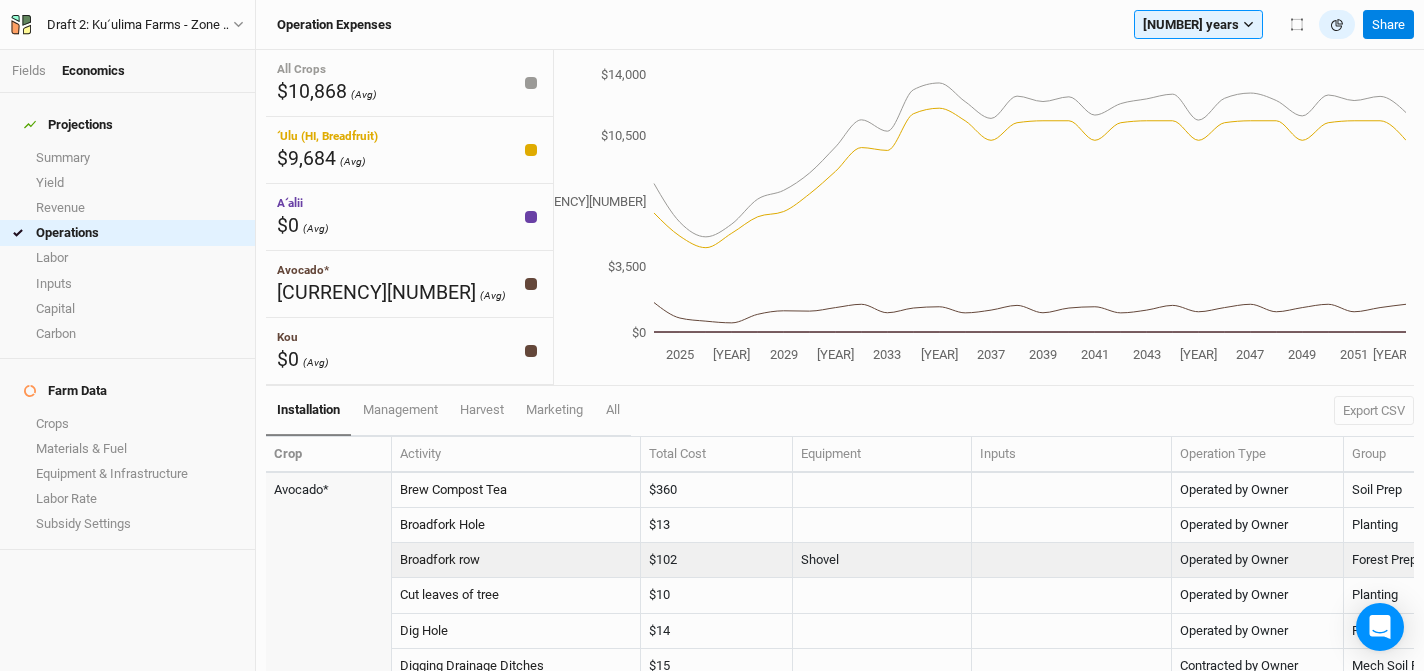 scroll, scrollTop: 0, scrollLeft: 0, axis: both 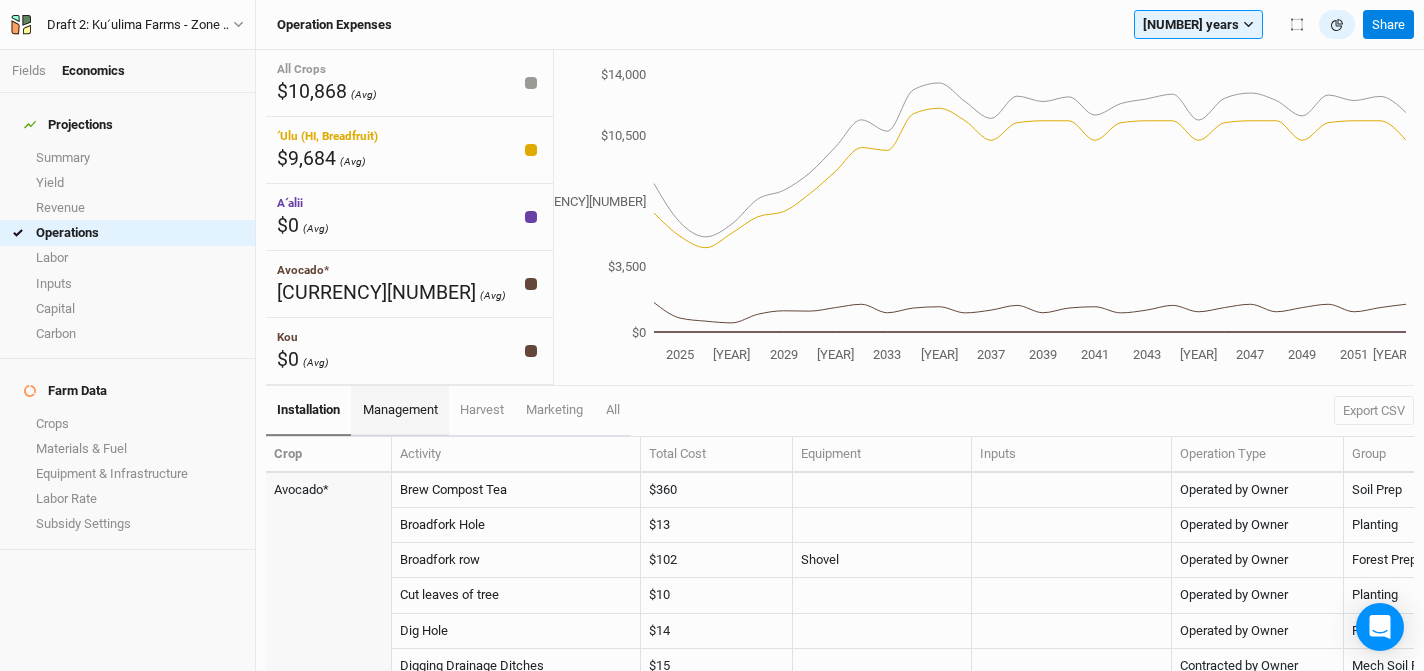 click on "management" at bounding box center [308, 409] 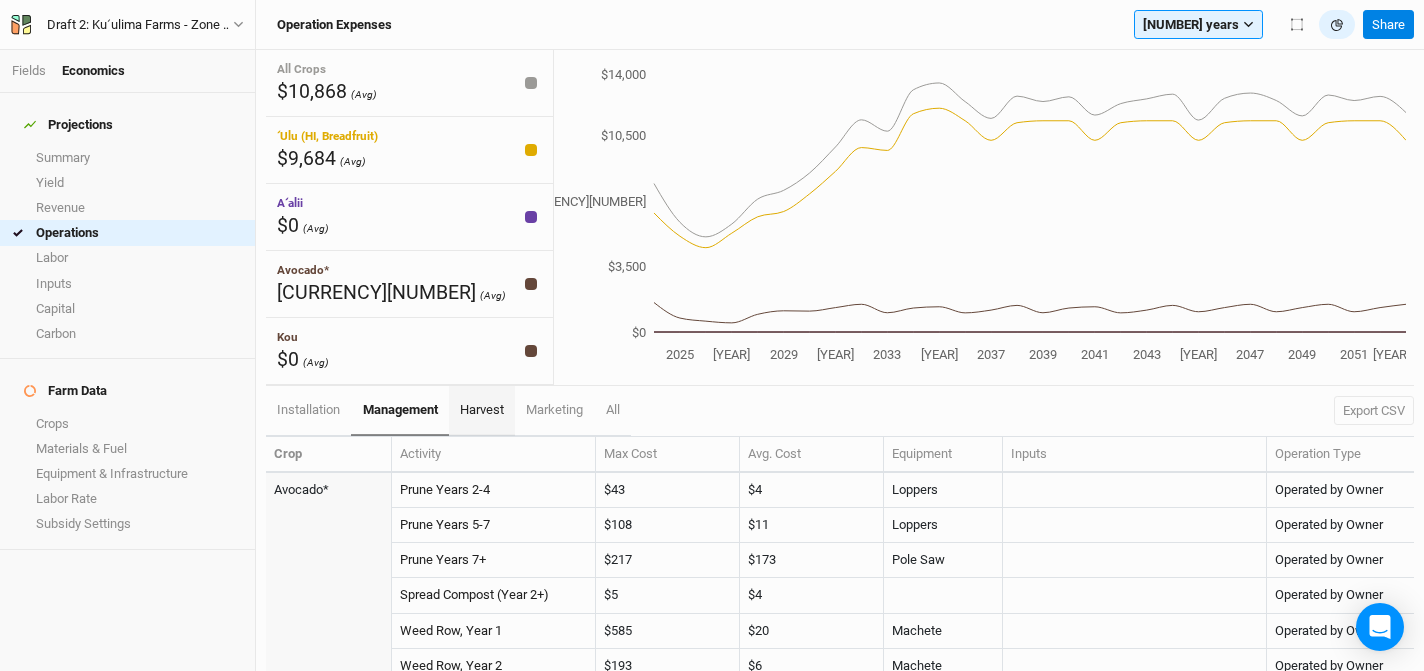 click on "harvest" at bounding box center [308, 409] 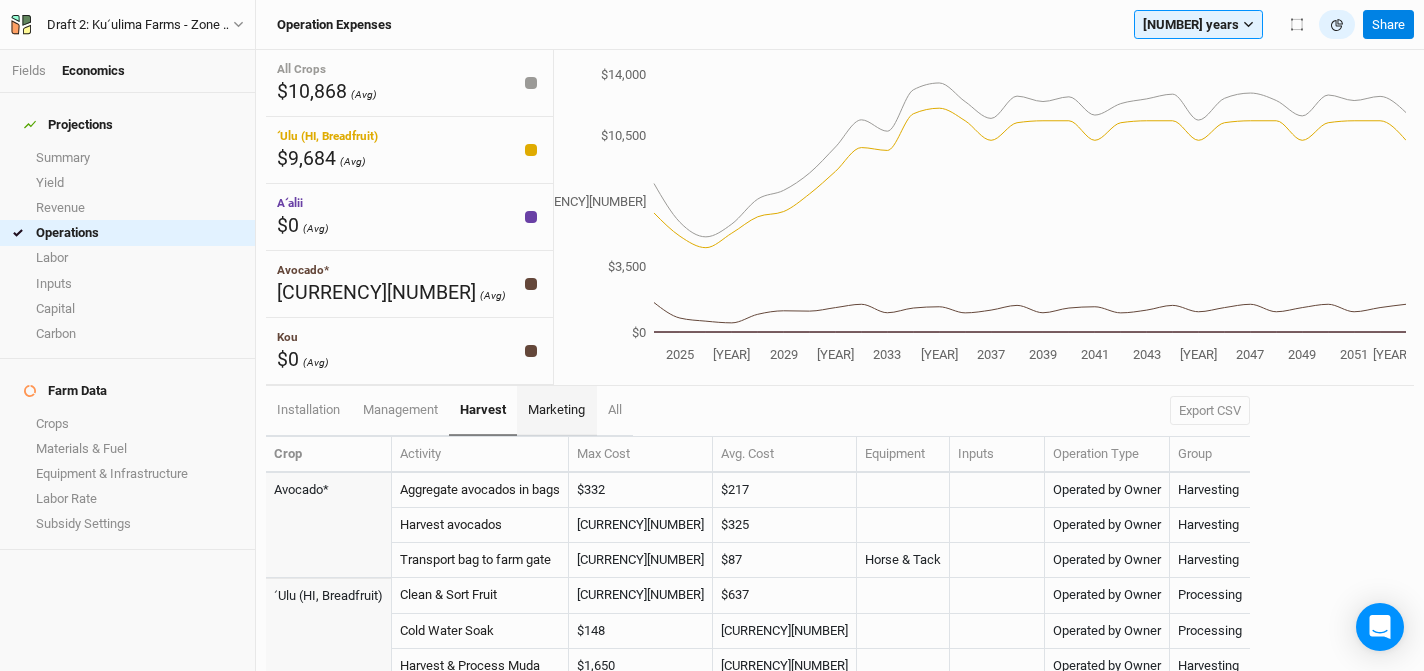 click on "marketing" at bounding box center (308, 409) 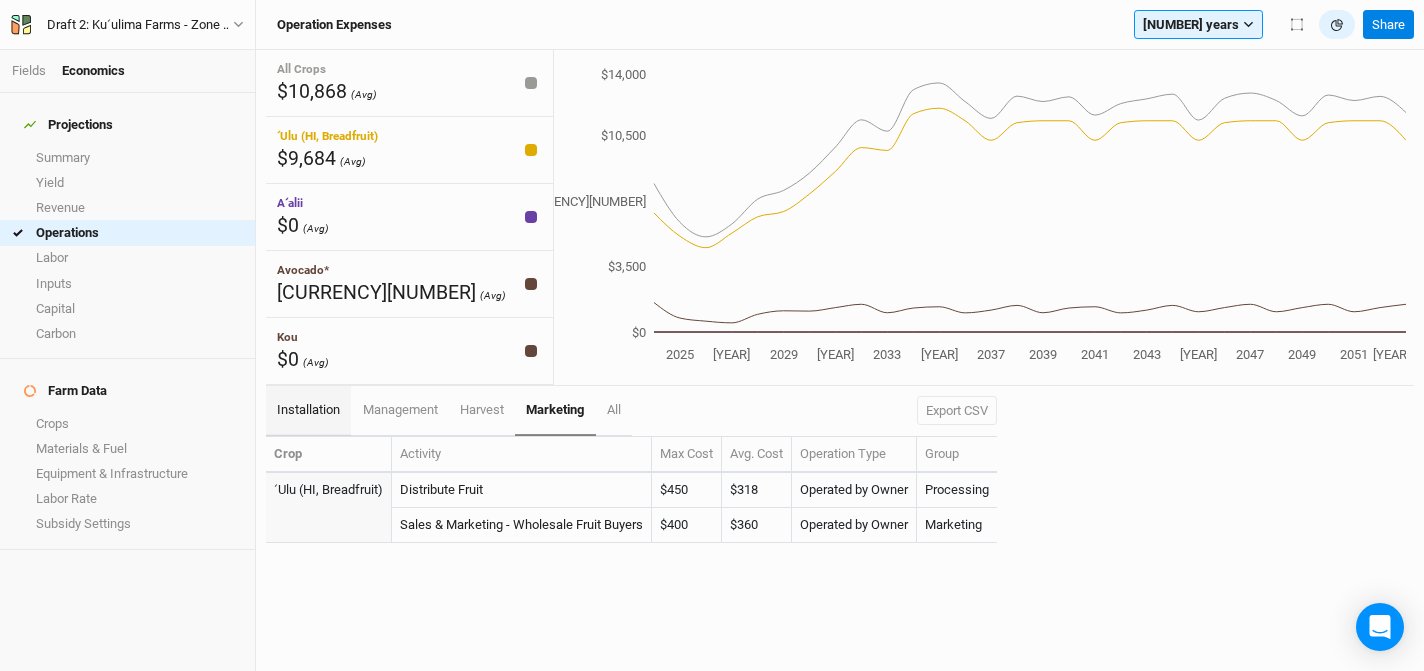 click on "installation" at bounding box center (308, 411) 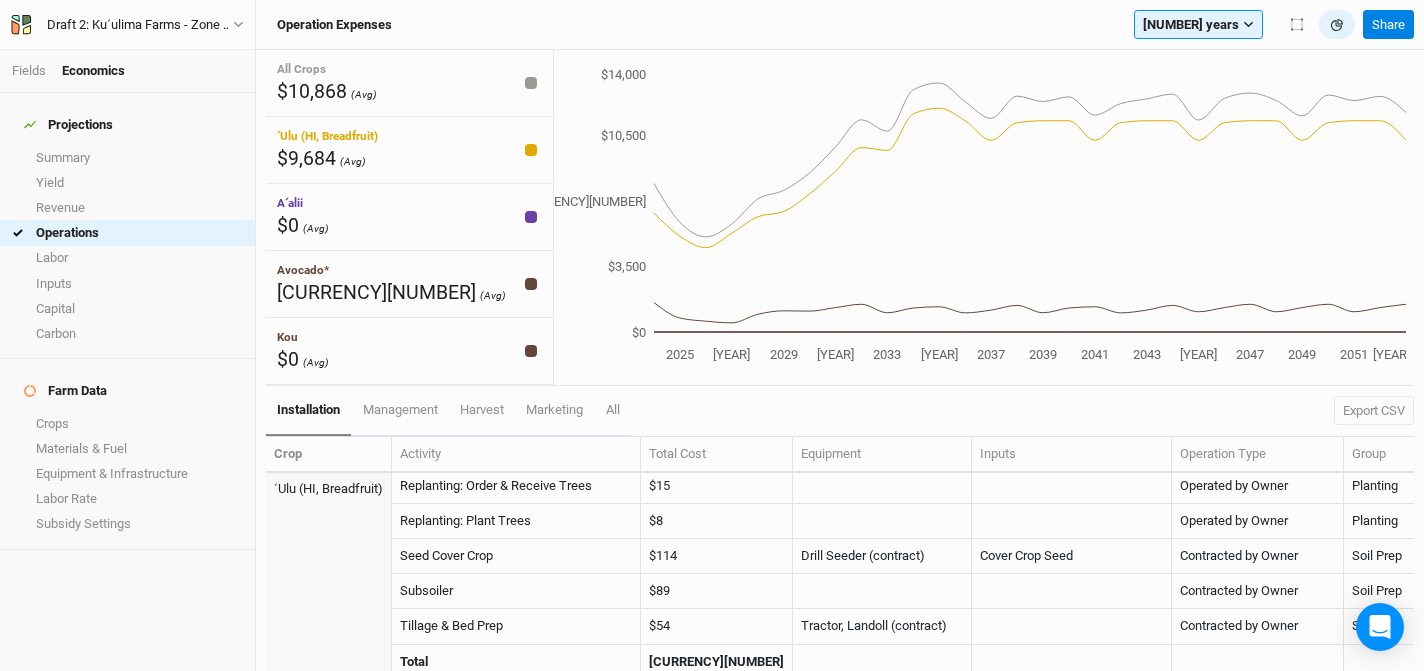 scroll, scrollTop: 1446, scrollLeft: 0, axis: vertical 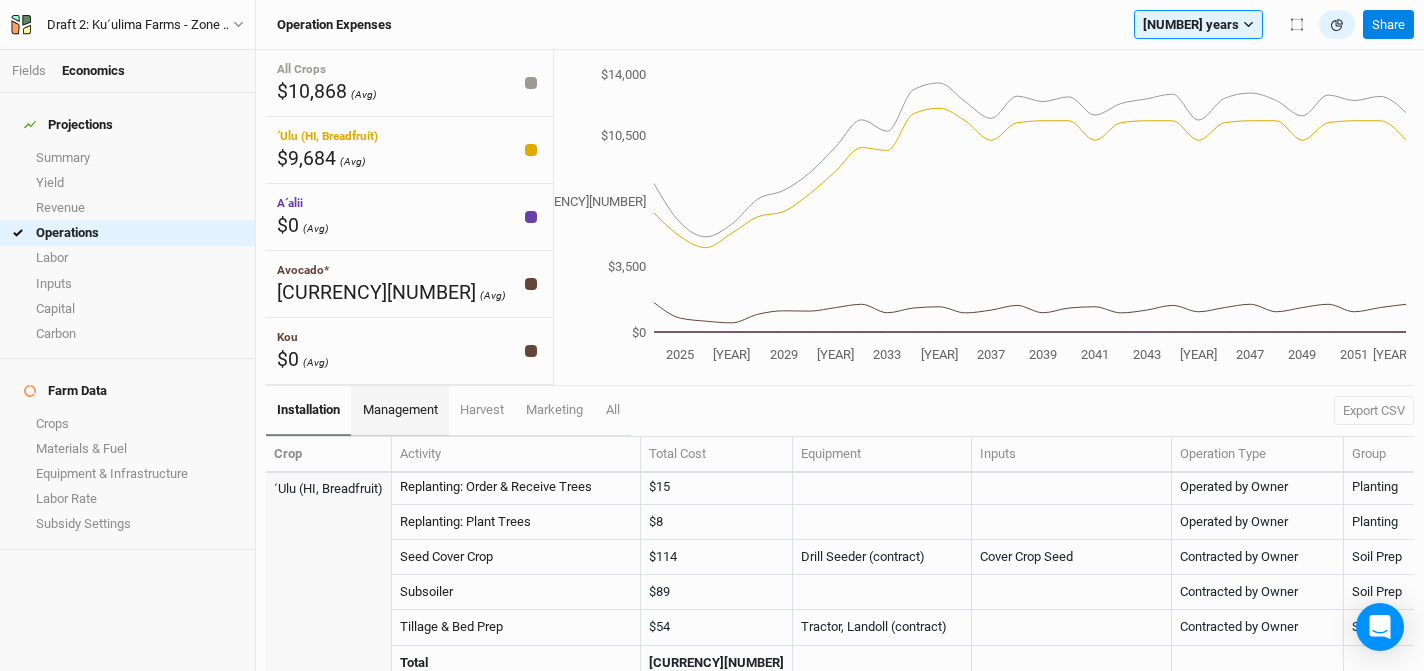 click on "management" at bounding box center [308, 409] 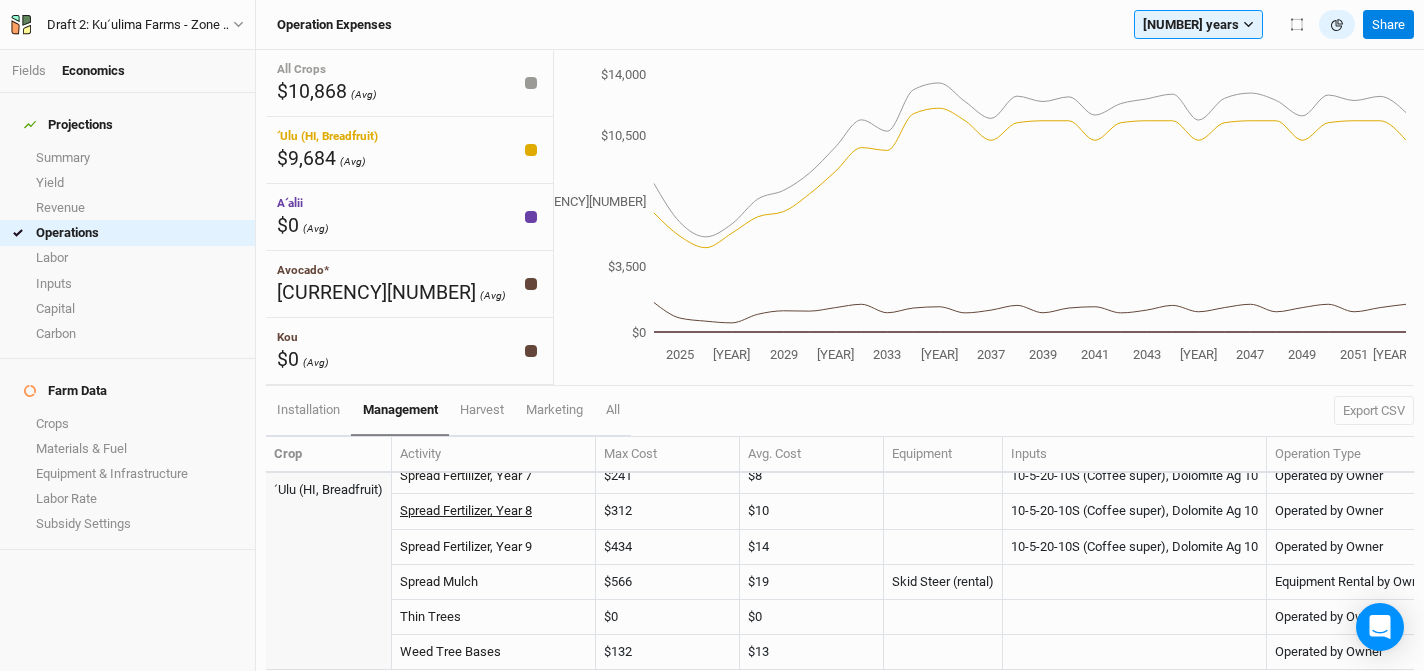 scroll, scrollTop: 1201, scrollLeft: 0, axis: vertical 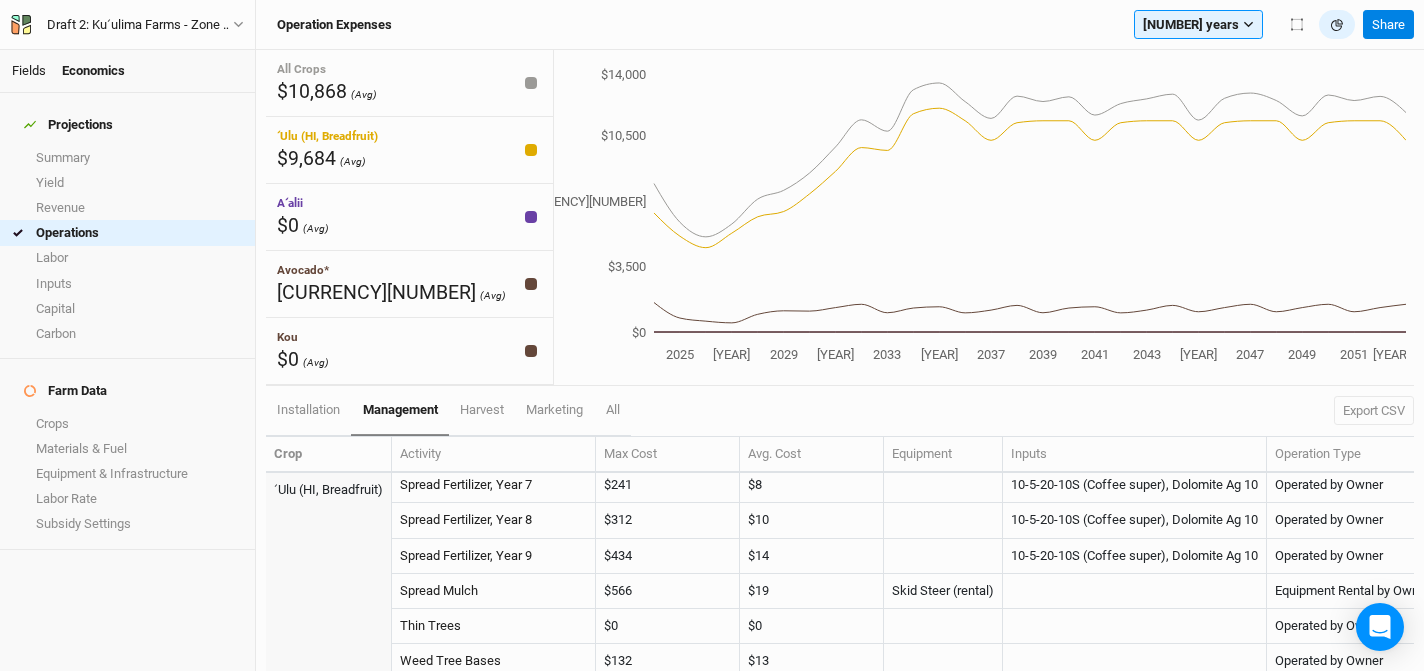 click on "Fields" at bounding box center [29, 70] 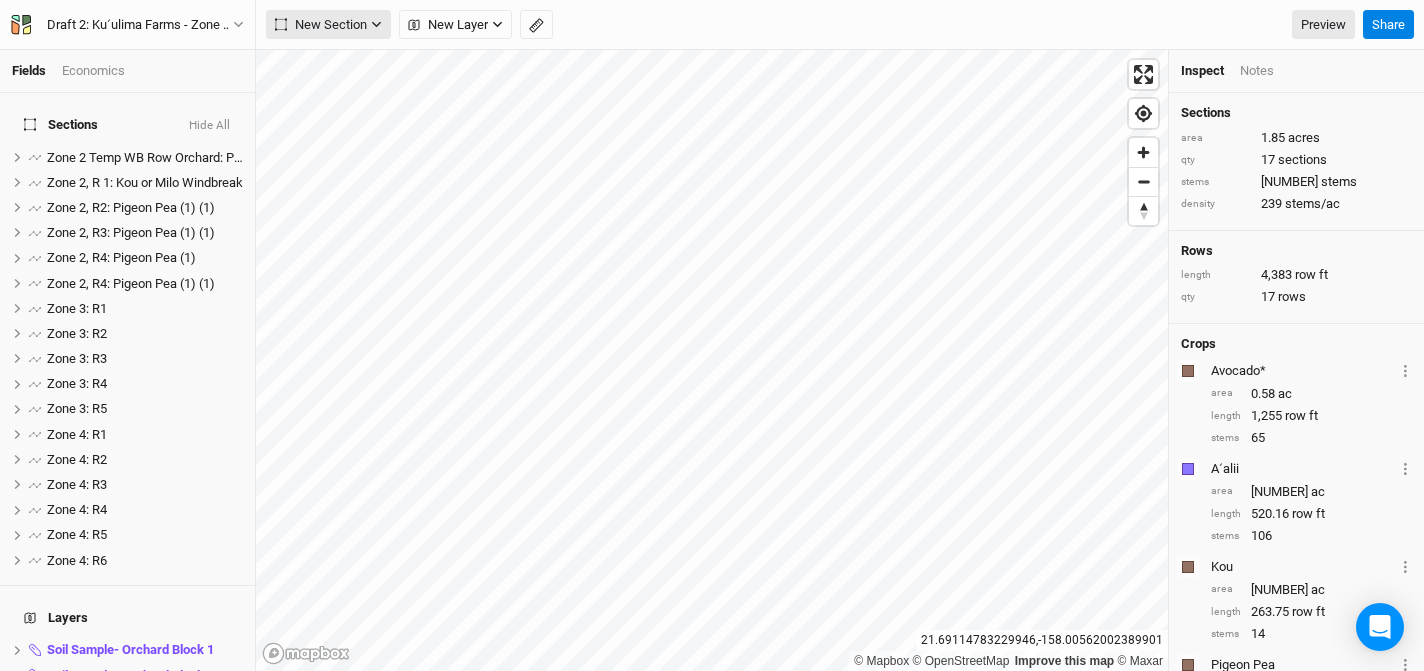 click on "New Section" at bounding box center (321, 25) 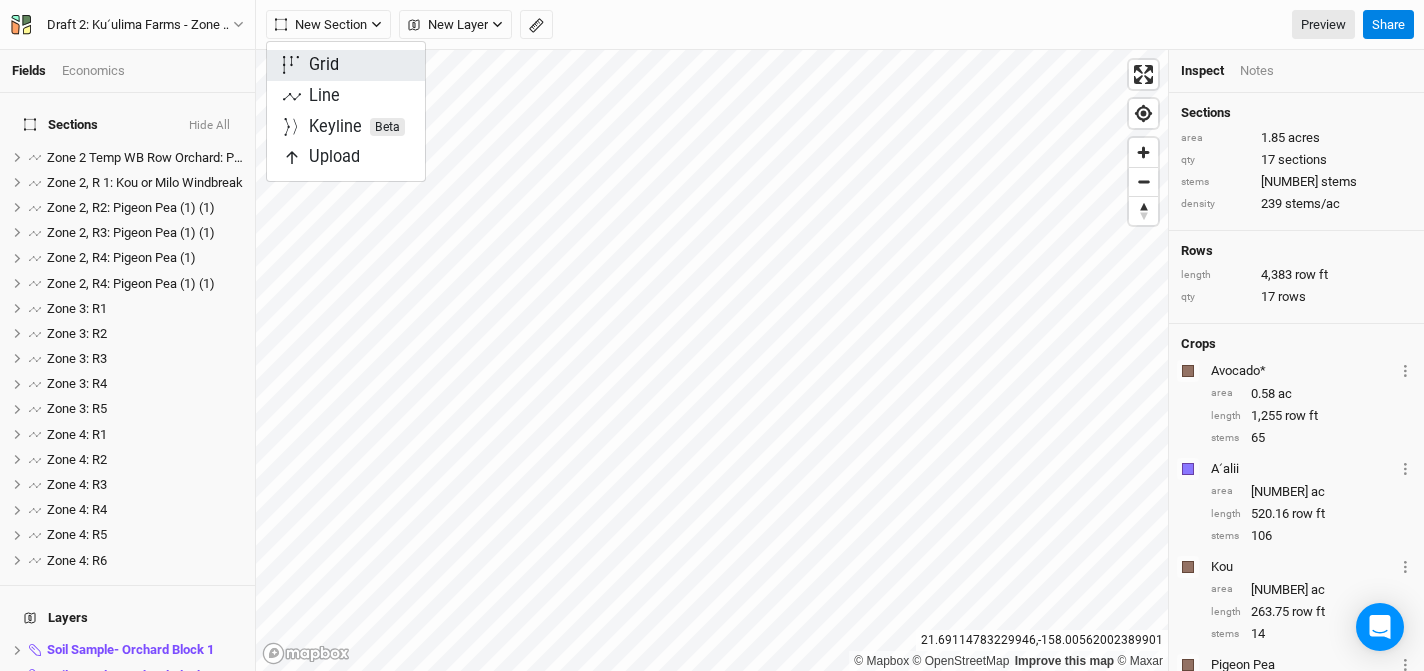 click on "Grid" at bounding box center [324, 65] 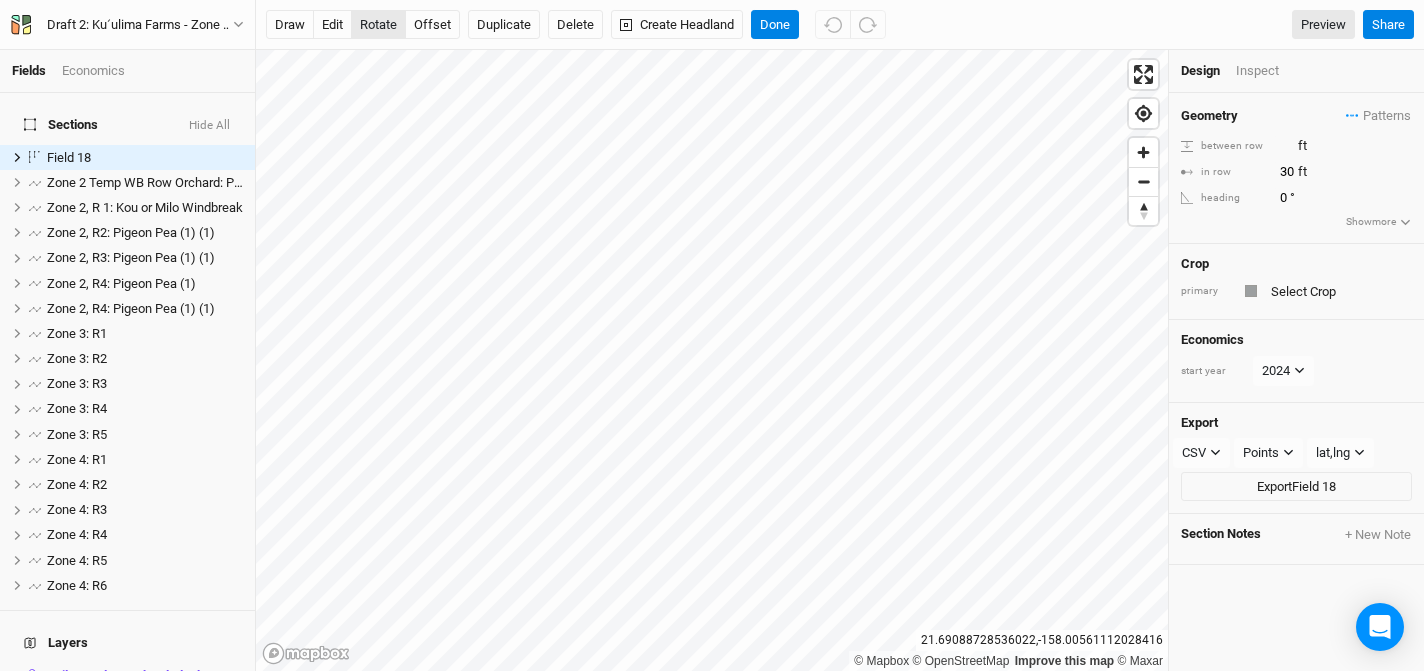 click on "rotate" at bounding box center (378, 25) 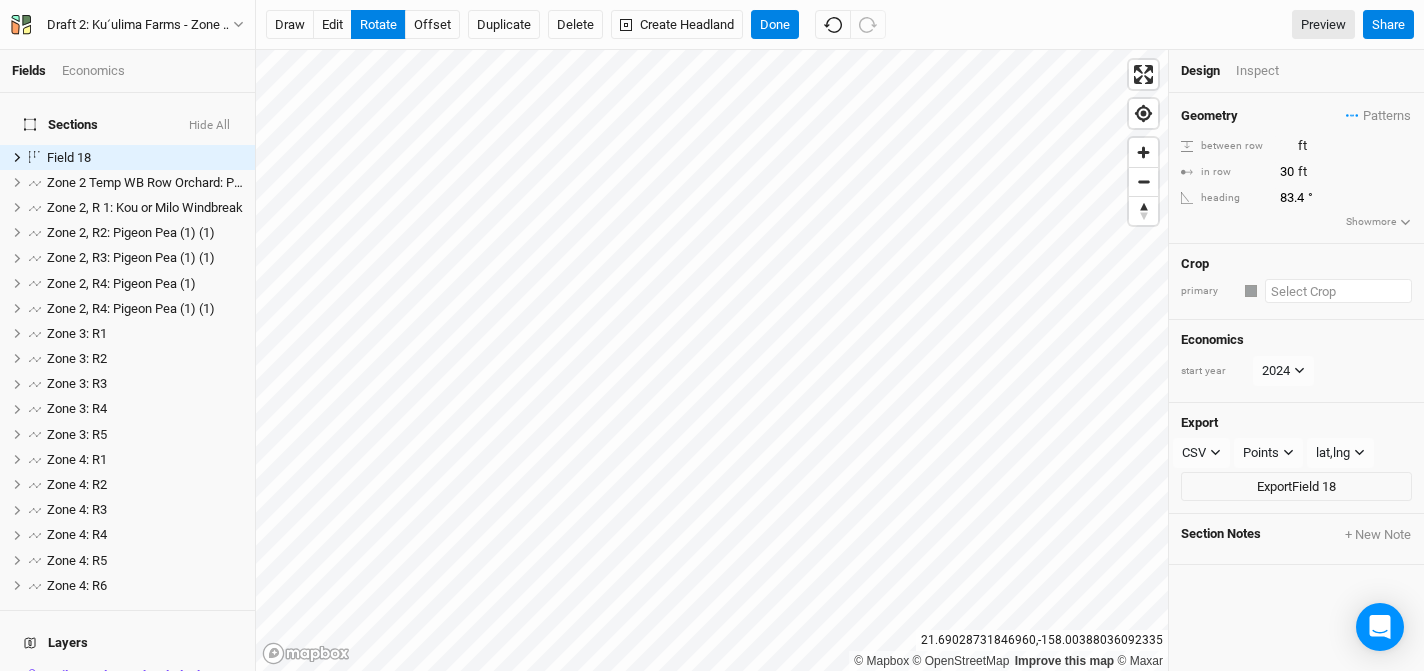 click at bounding box center [1338, 291] 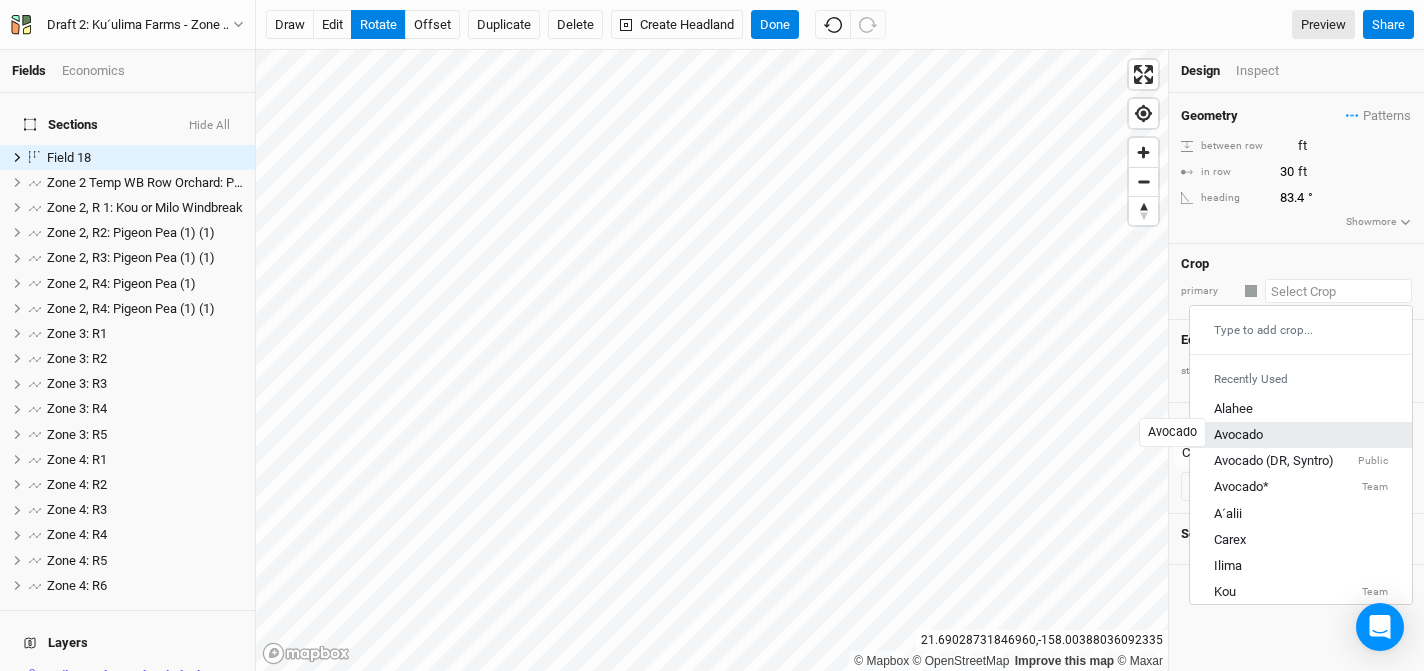 scroll, scrollTop: 1, scrollLeft: 0, axis: vertical 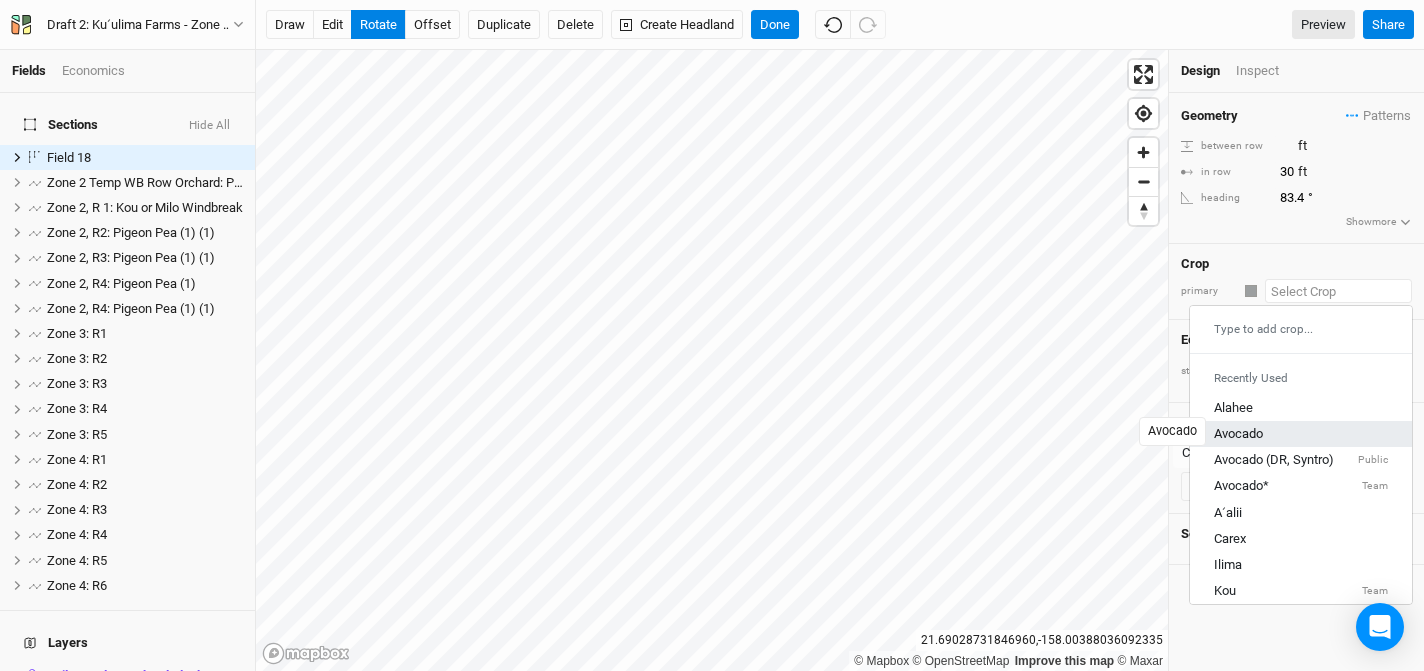 click on "Avocado" at bounding box center (1238, 434) 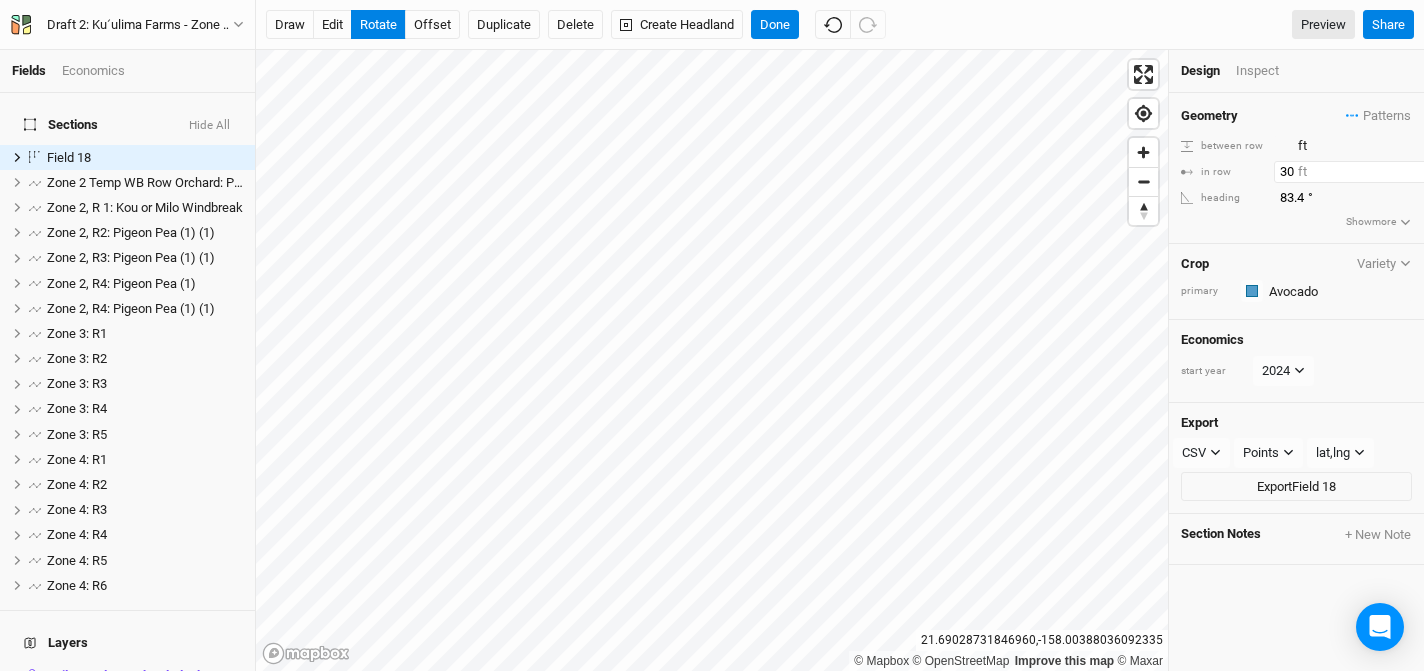 click on "30" at bounding box center [1361, 146] 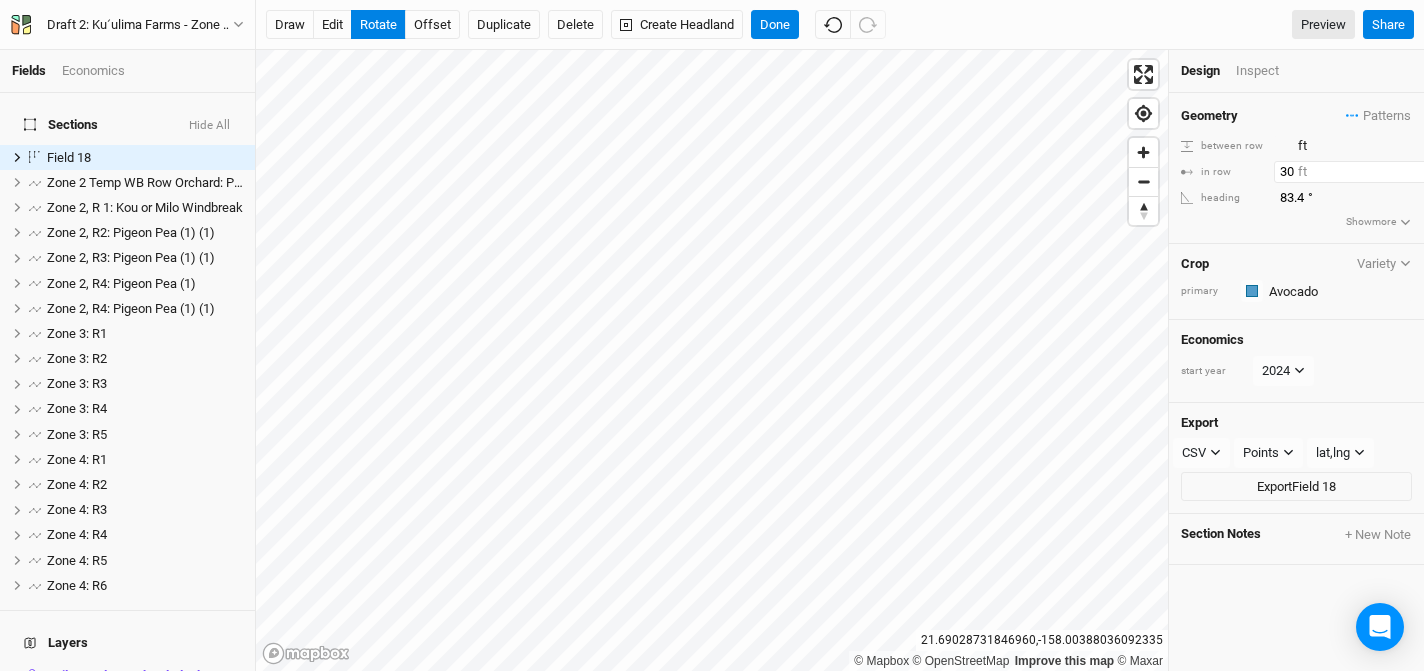 drag, startPoint x: 1293, startPoint y: 170, endPoint x: 1277, endPoint y: 170, distance: 16 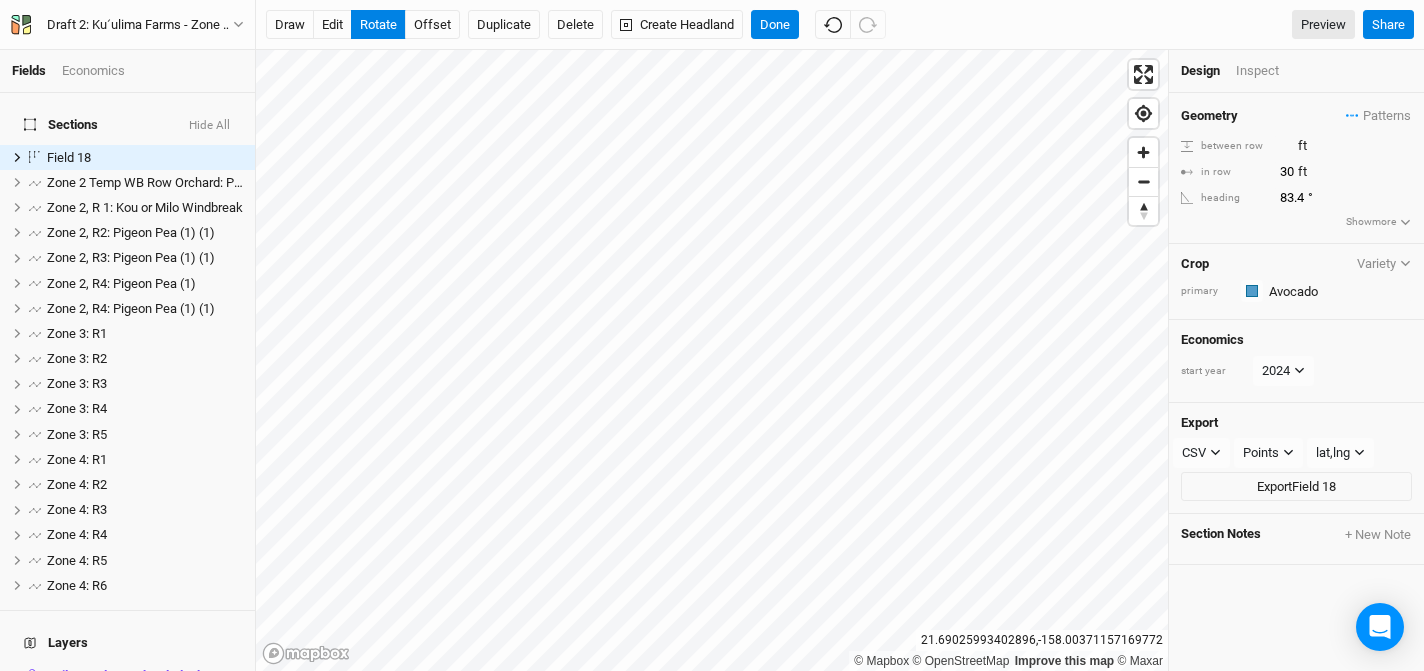 click on "Economics start year 2024" at bounding box center [1296, 361] 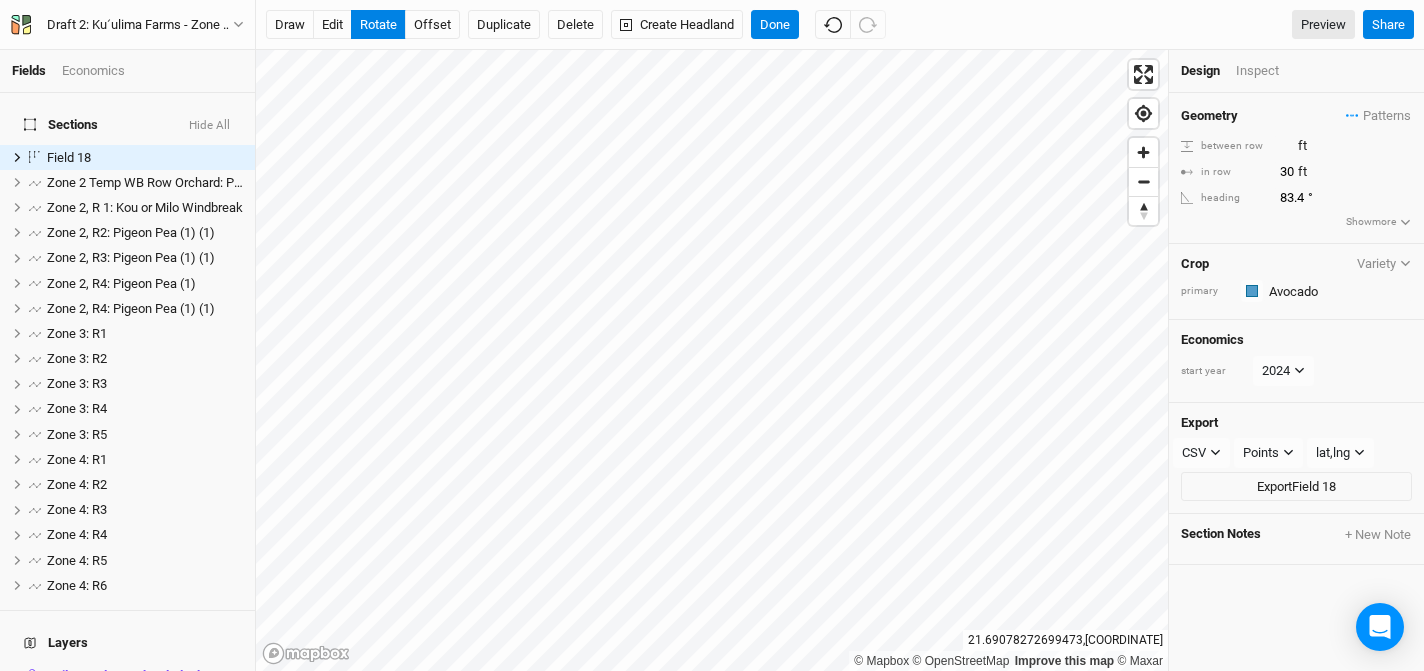 click on "Economics" at bounding box center [93, 71] 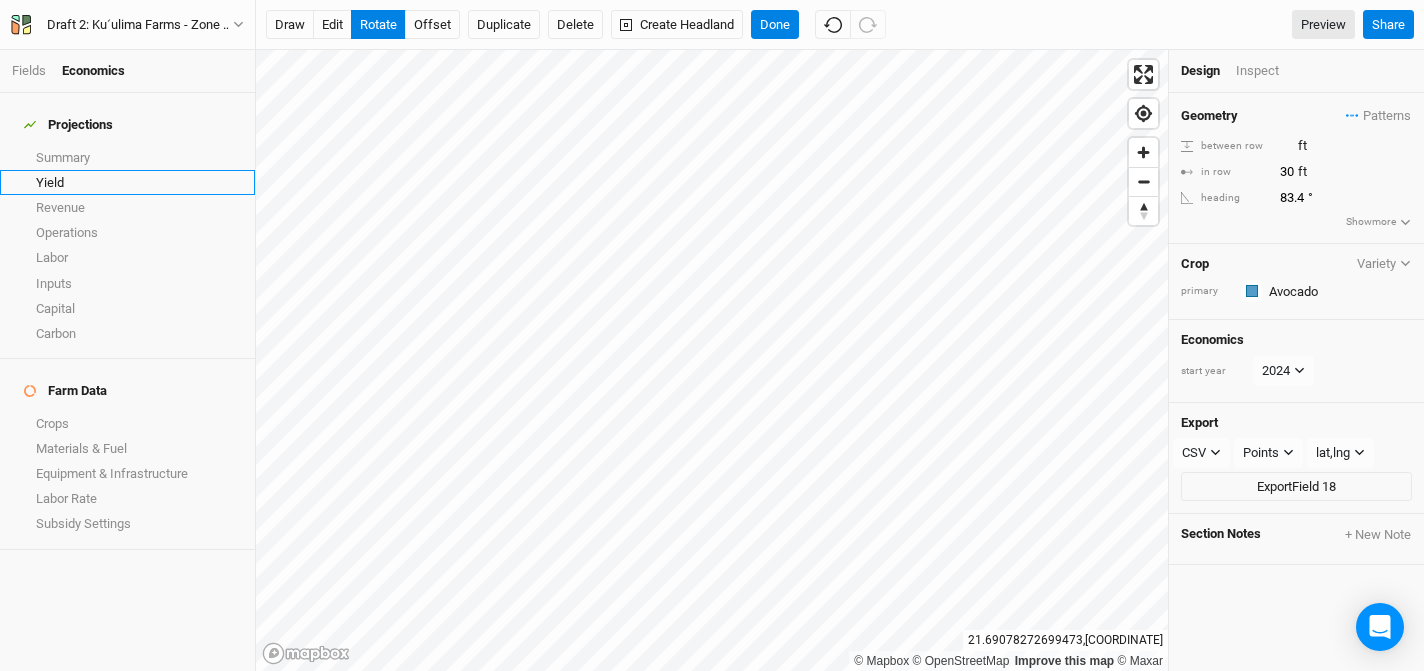 click on "Yield" at bounding box center [127, 182] 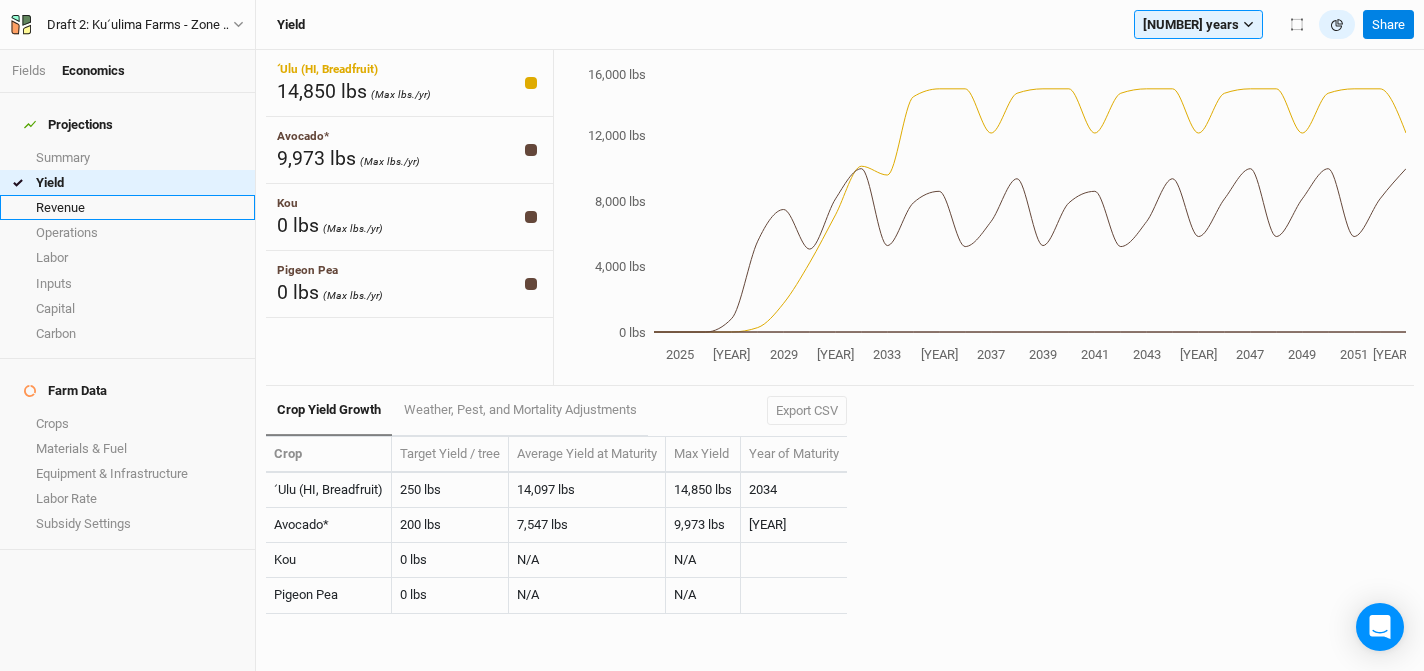 click on "Revenue" at bounding box center (127, 207) 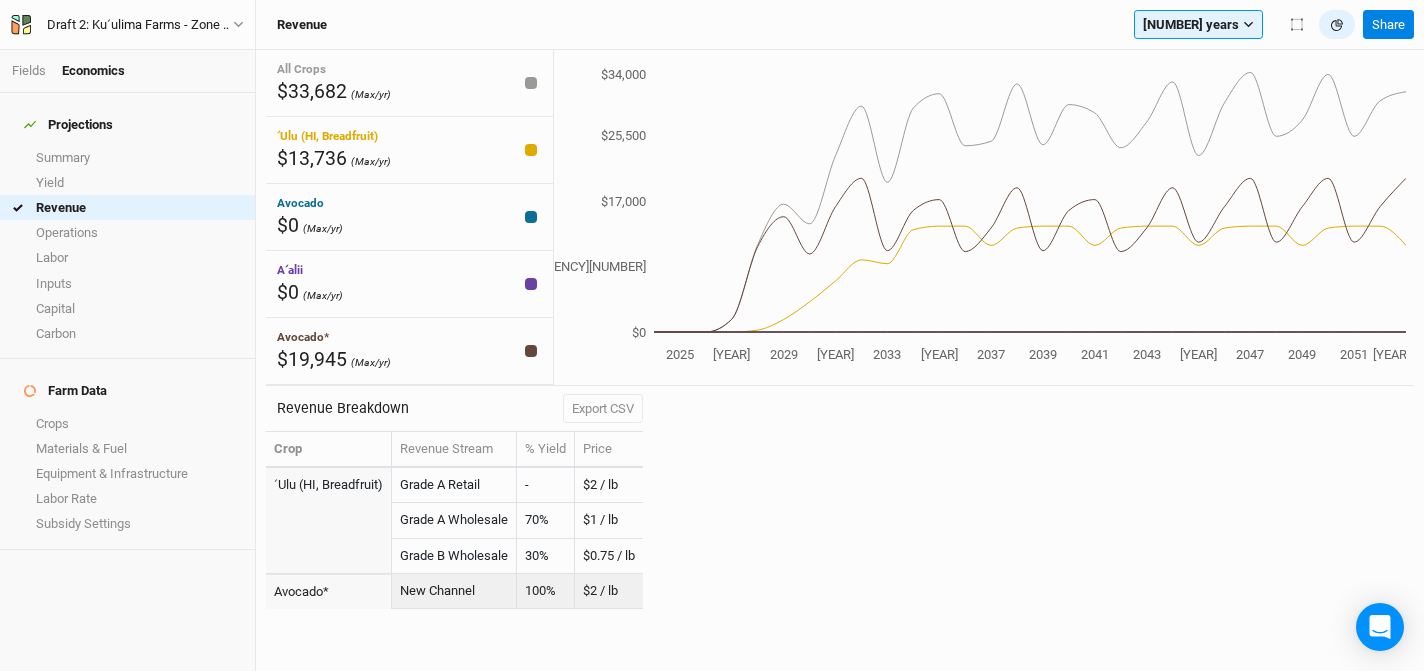 scroll, scrollTop: 0, scrollLeft: 0, axis: both 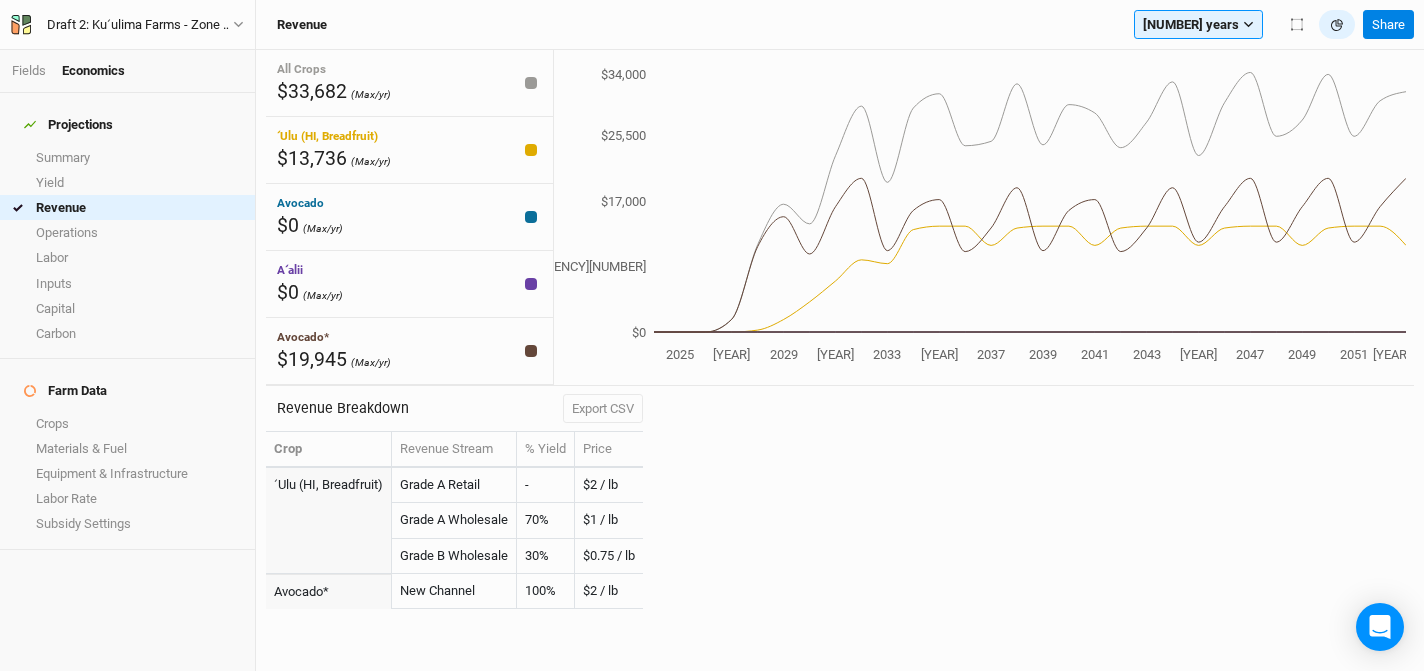 click on "Projections" at bounding box center (68, 125) 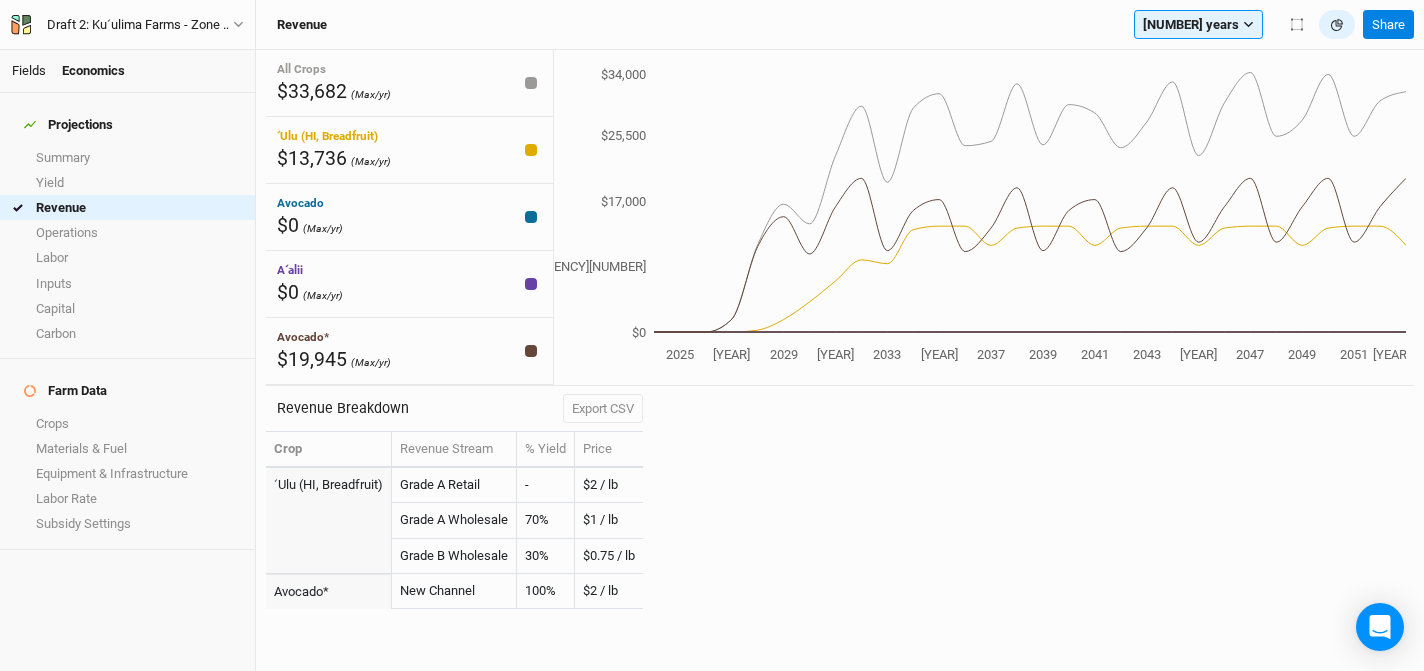 click on "Fields" at bounding box center [29, 70] 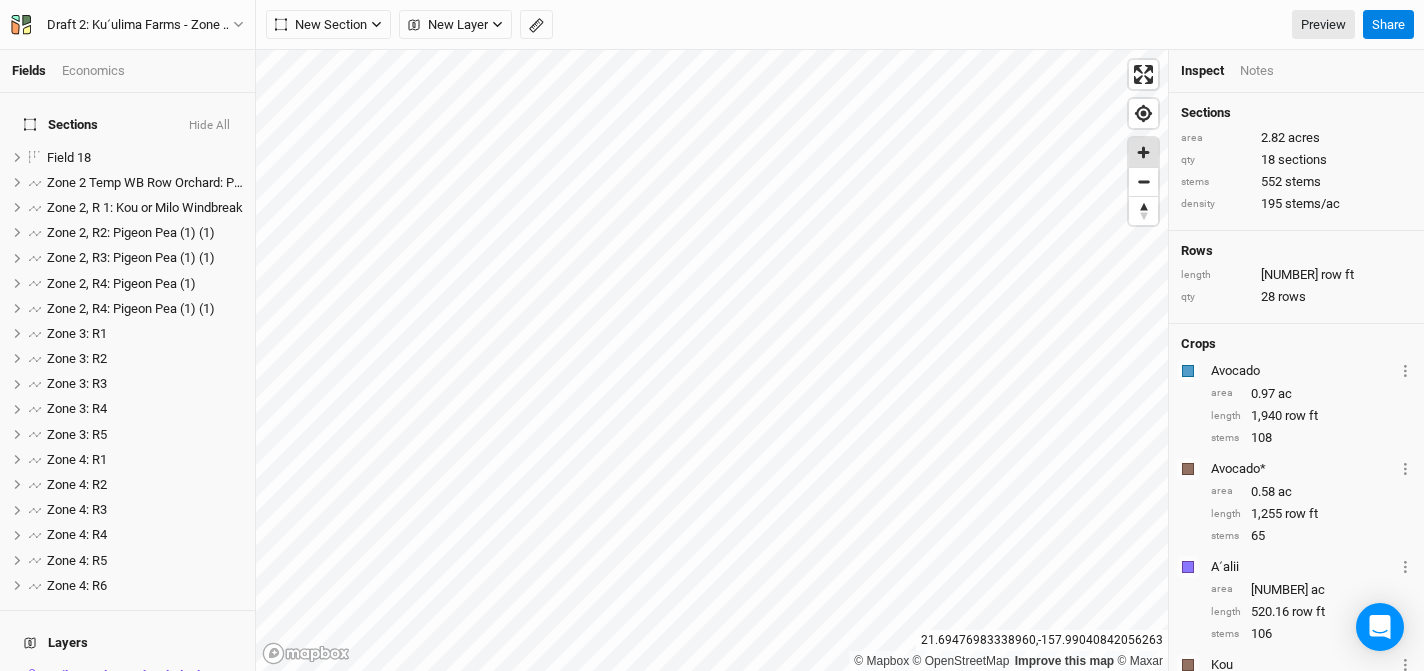 click at bounding box center [1143, 152] 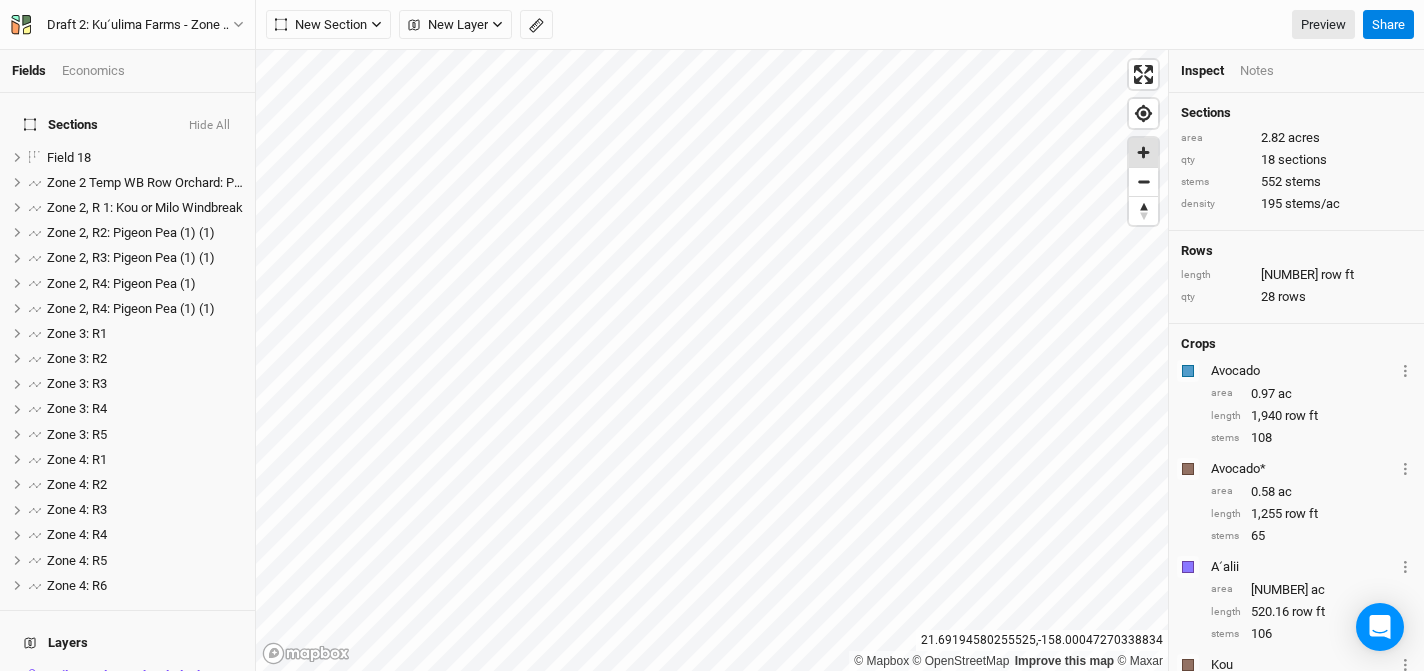 click at bounding box center [1143, 152] 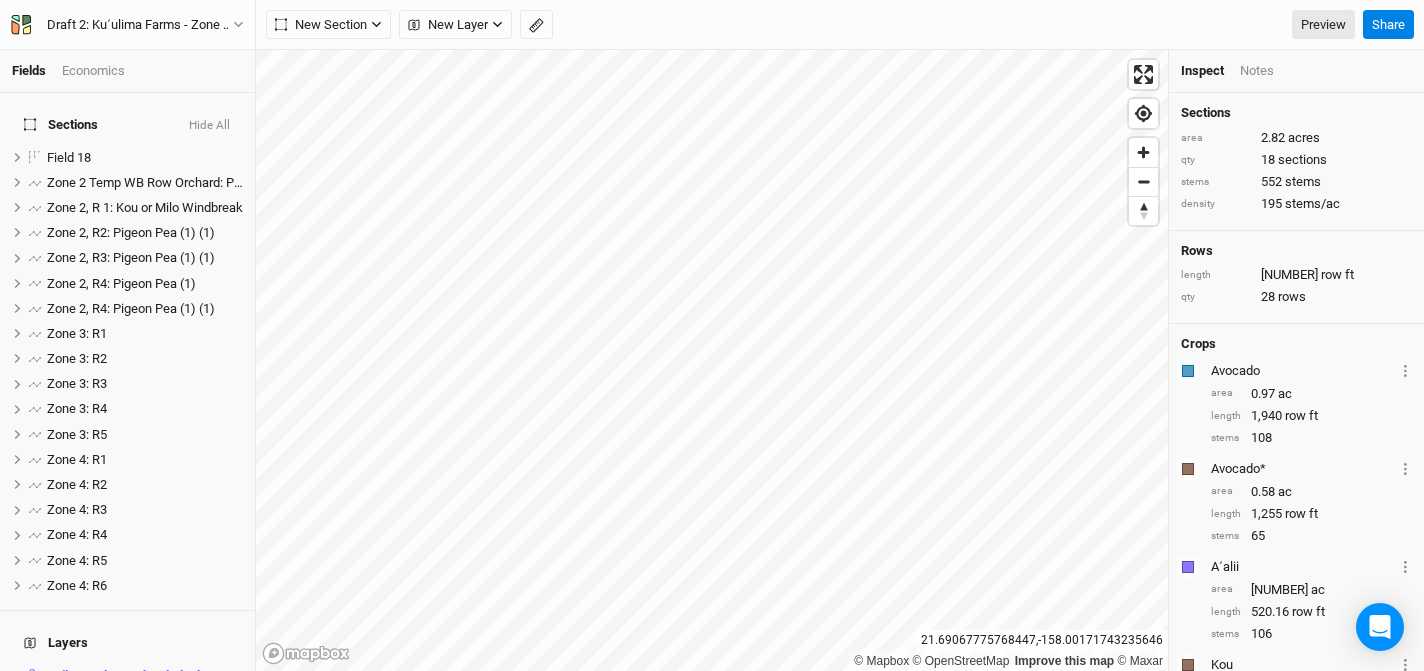 click on "Crops Colors Brown Orange Yellow Green Blue Purple Pink Red Avocado Layer 1 Sections Field 18 area 0.97   ac length 1,940   row ft stems 108 Colors Brown Orange Yellow Green Blue Purple Pink Red Avocado* Layer 1 Sections Zone 3: R1 Zone 3: R2 Zone 3: R3 Zone 3: R4 Zone 3: R5 area 0.58   ac length 1,255   row ft stems 65 Colors Brown Orange Yellow Green Blue Purple Pink Red Aʻalii Layer 1 Patterns Aʻalii & Pigeon Pea In-Field Windbreak Alii Pigeon Pea Alii Pigeon Pea 4 area 0.12   ac length 520.16   row ft stems 106 Colors Brown Orange Yellow Green Blue Purple Pink Red Kou Layer 1 Sections Zone 2, R 1: Kou or Milo Windbreak area 0.12   ac length 263.75   row ft stems 14 Colors Brown Orange Yellow Green Blue Purple Pink Red Pigeon Pea Layer 1 Sections Zone 2 Temp WB Row Orchard: Pigeon Pea Patterns Aʻalii & Pigeon Pea In-Field Windbreak Alii Pigeon Pea 4 Milo 20ʻ Pigeon Pea 5ʻ No duplicate 5 area 0.14   ac length 787.63   row ft stems 193 Colors Brown Orange Yellow Green Blue Purple Pink Red area" at bounding box center [1296, 642] 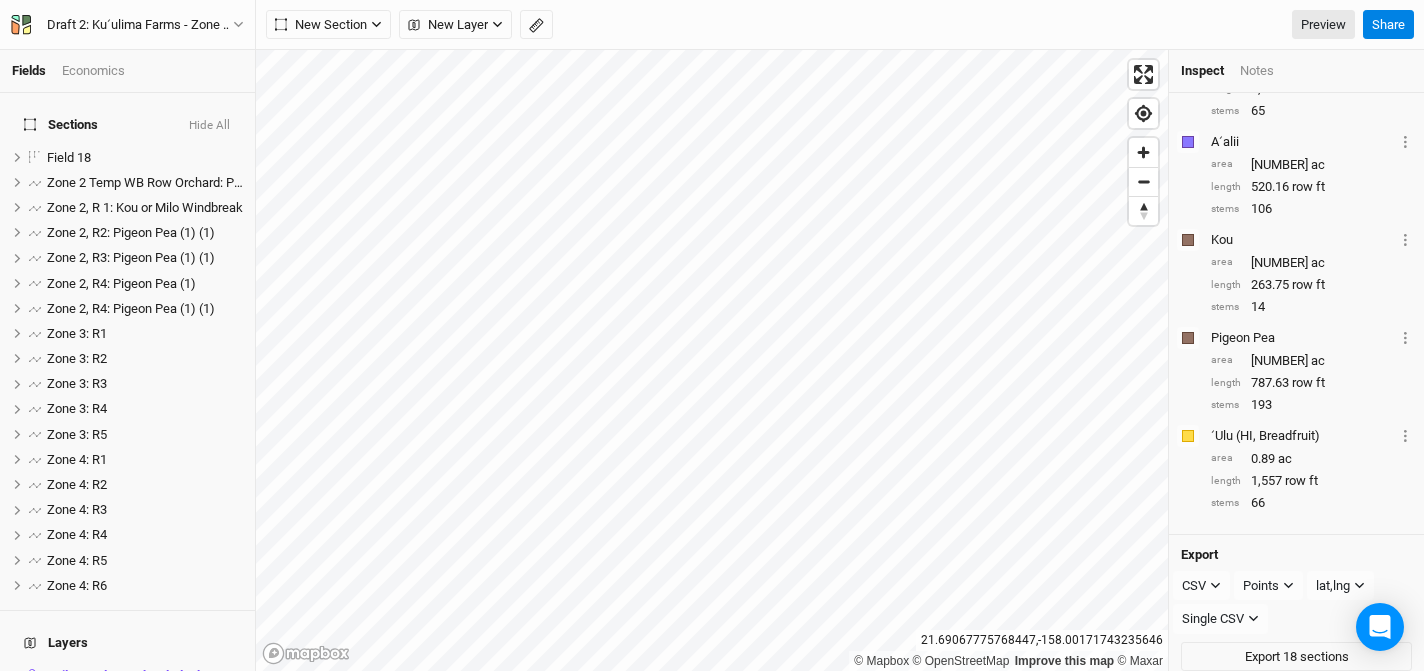 scroll, scrollTop: 424, scrollLeft: 0, axis: vertical 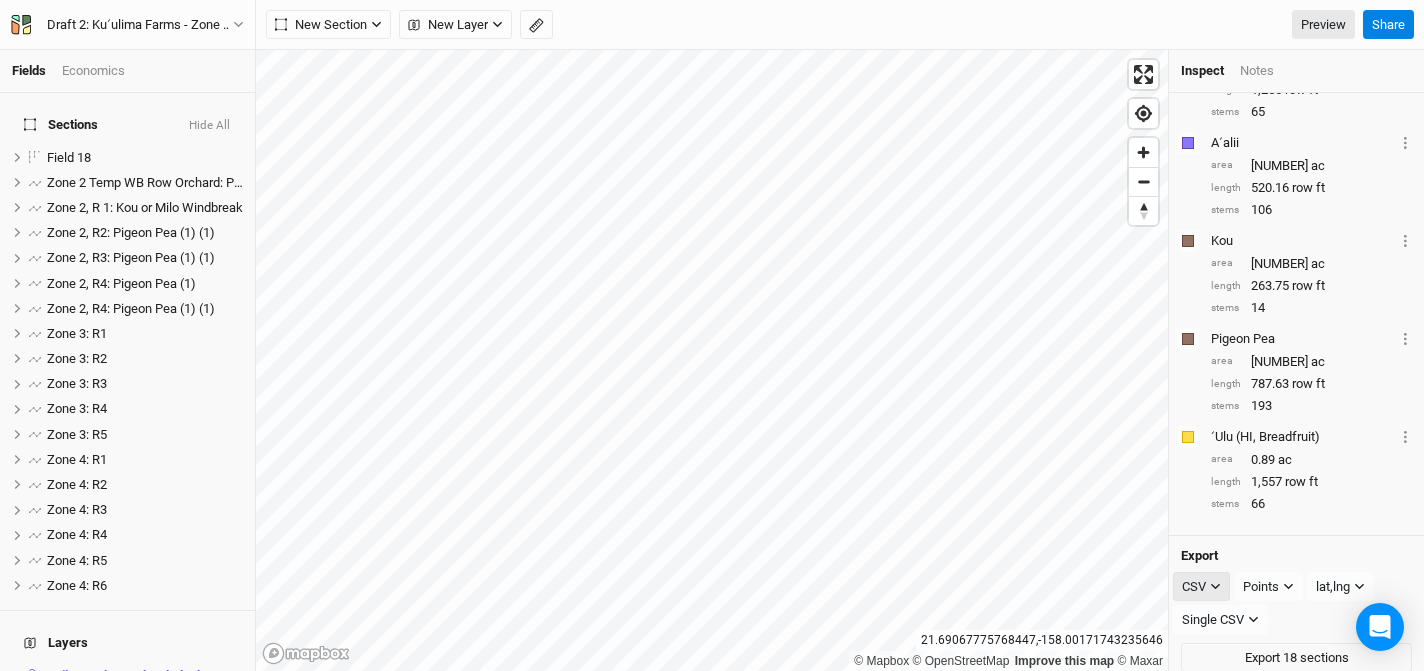 drag, startPoint x: 1314, startPoint y: 526, endPoint x: 1211, endPoint y: 577, distance: 114.93476 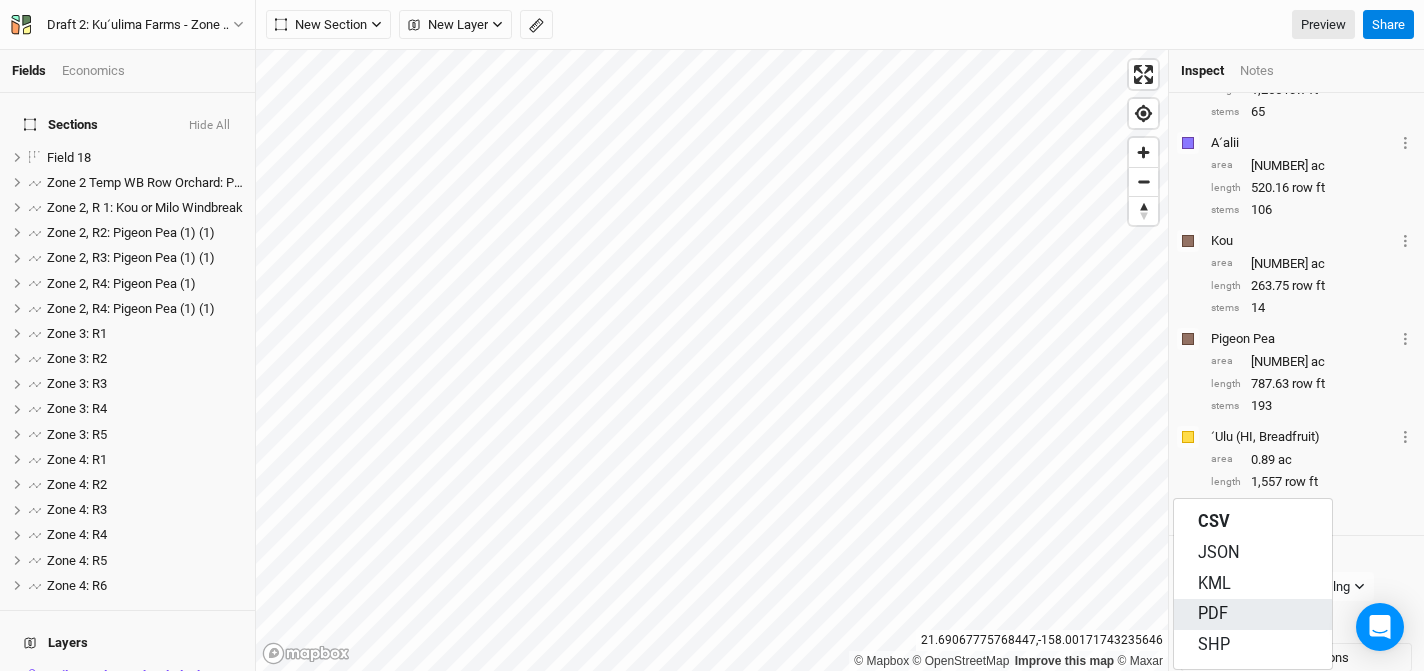 click on "PDF" at bounding box center [1213, 614] 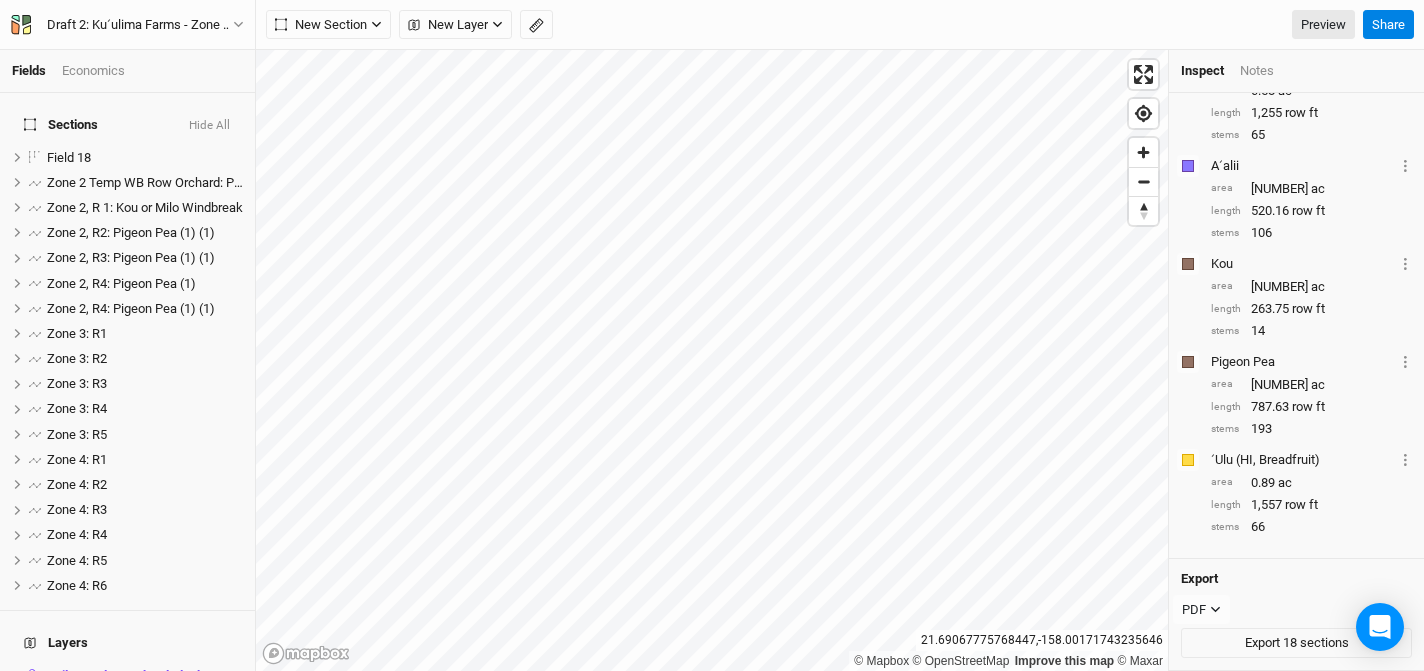 scroll, scrollTop: 387, scrollLeft: 0, axis: vertical 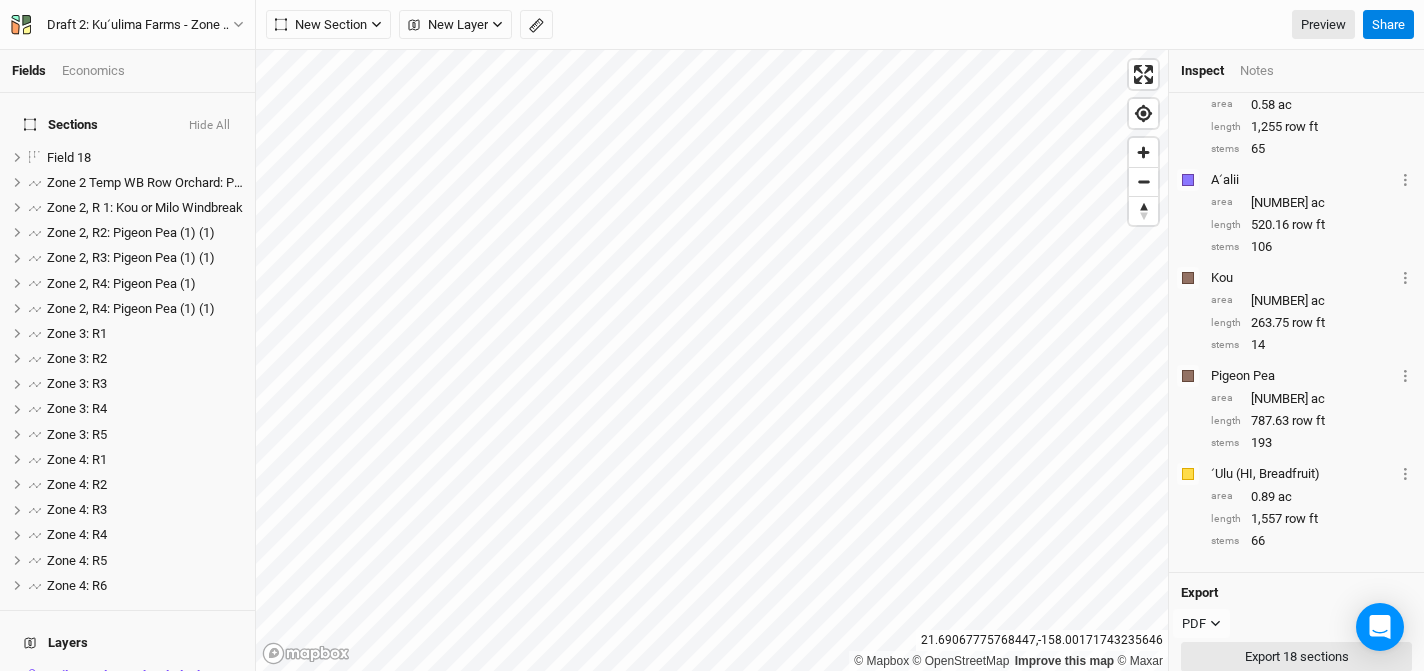 click on "Export 18 sections" at bounding box center [1296, 657] 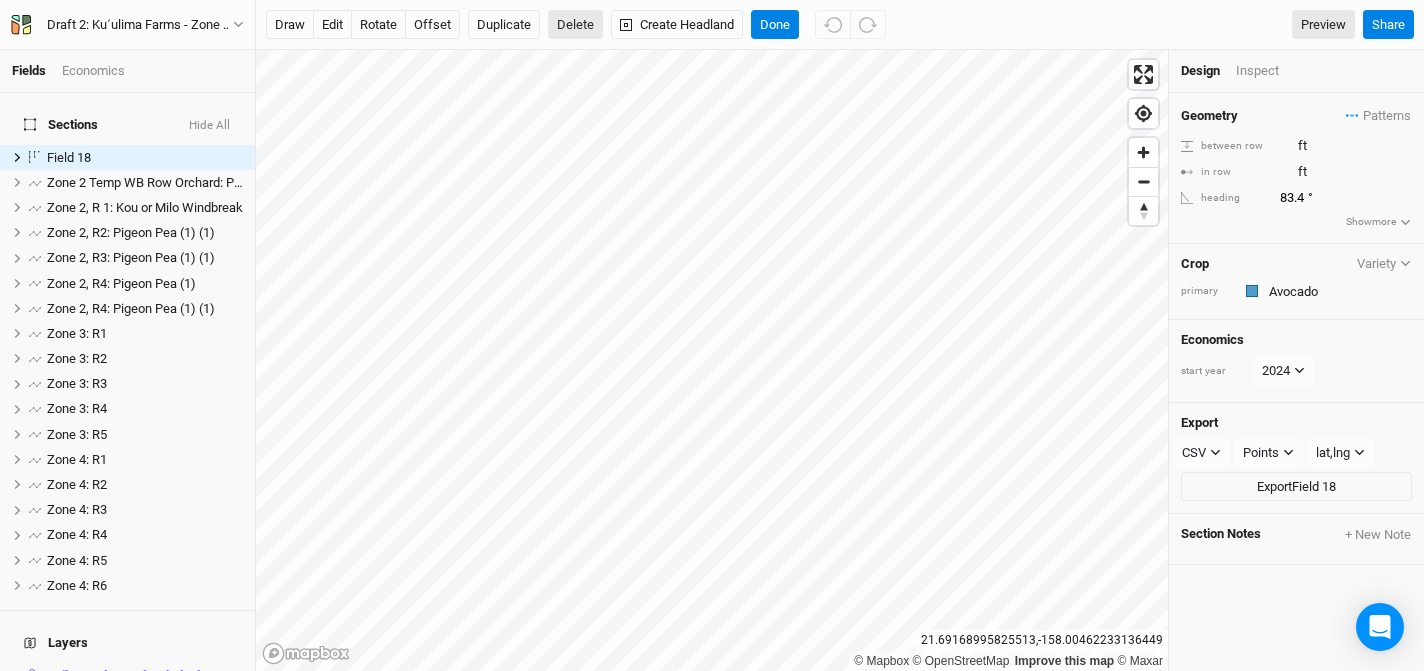 click on "Delete" at bounding box center (575, 25) 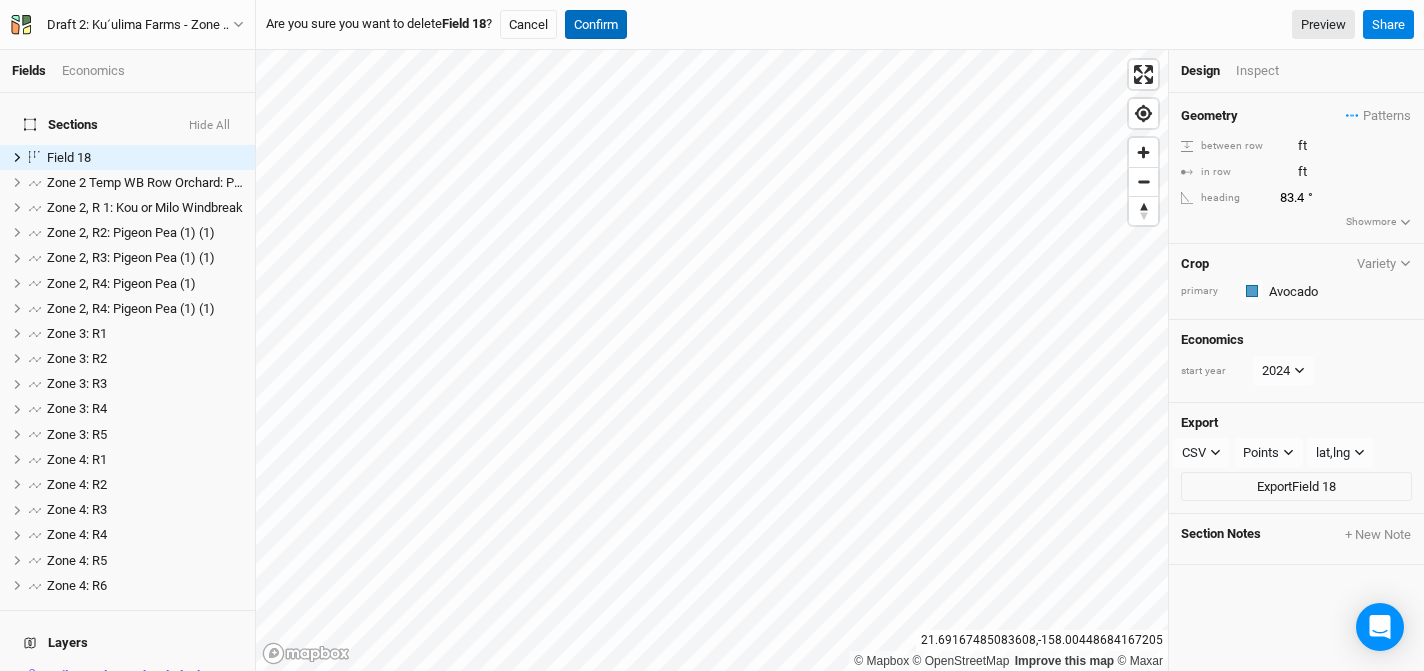 click on "Confirm" at bounding box center (596, 25) 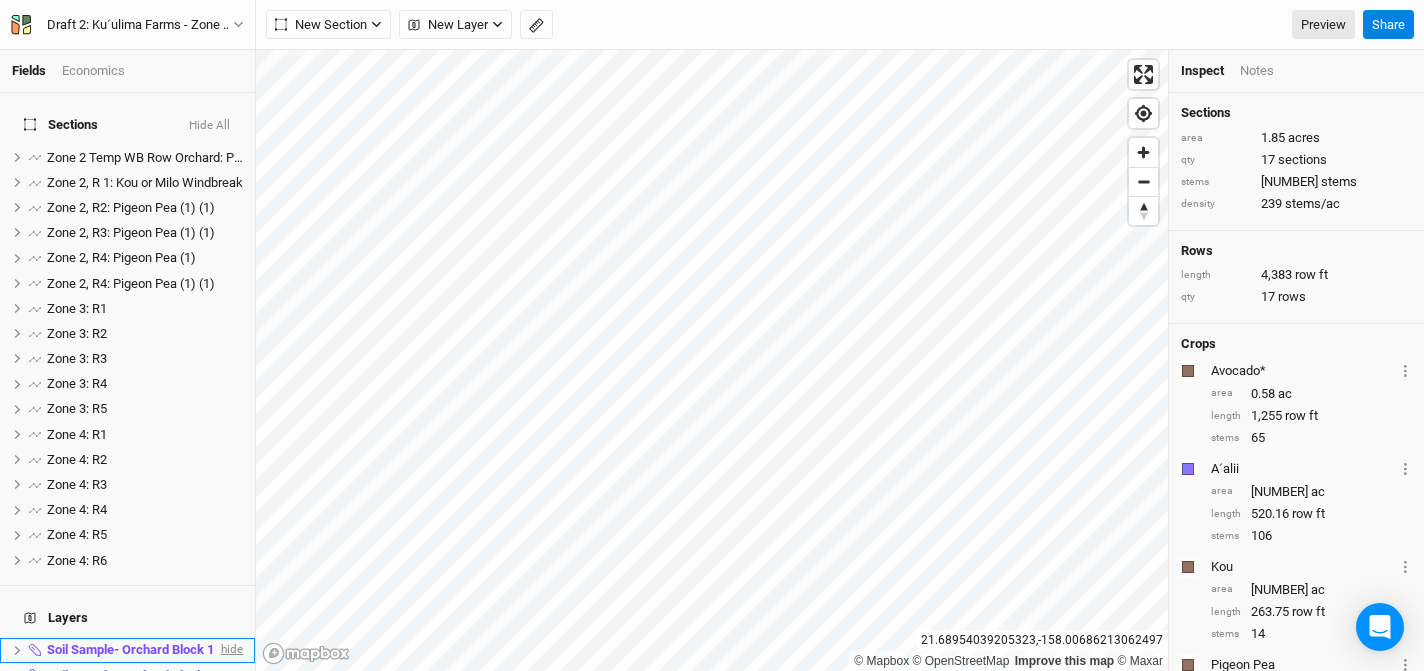 click on "hide" at bounding box center [230, 650] 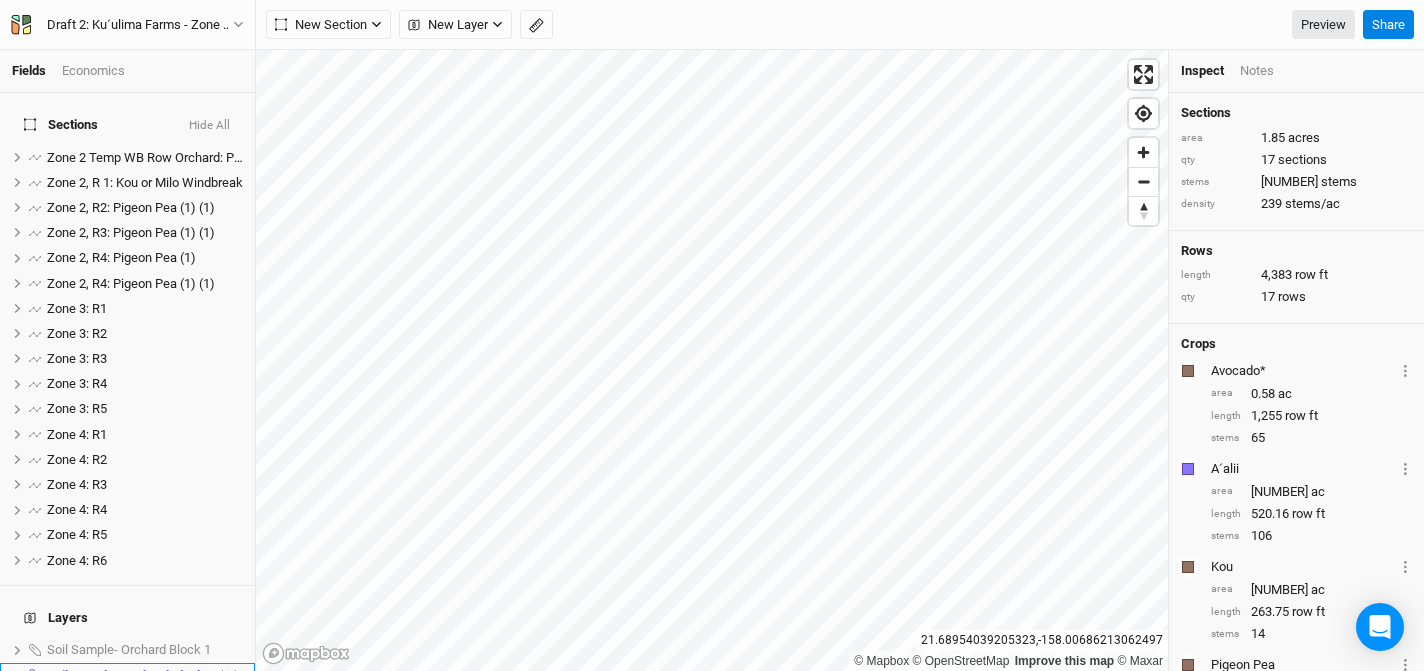 click on "hide" at bounding box center (0, 0) 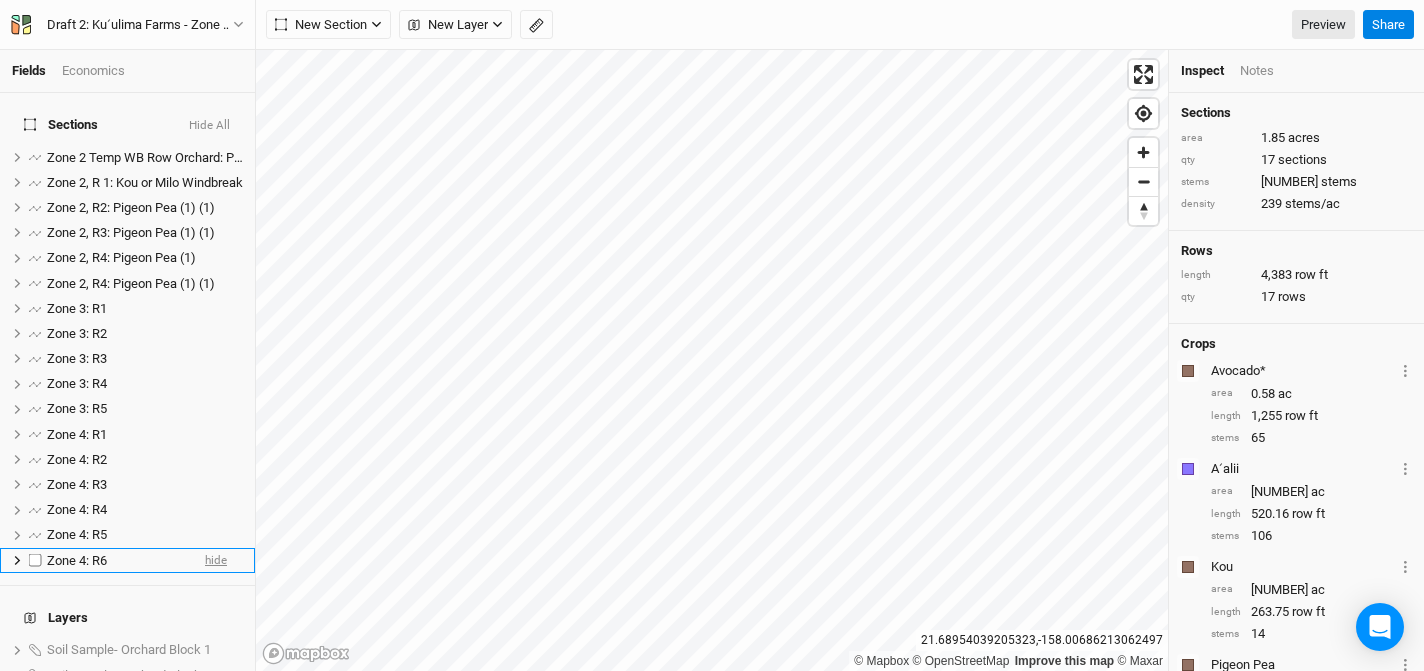 click on "hide" at bounding box center [216, 560] 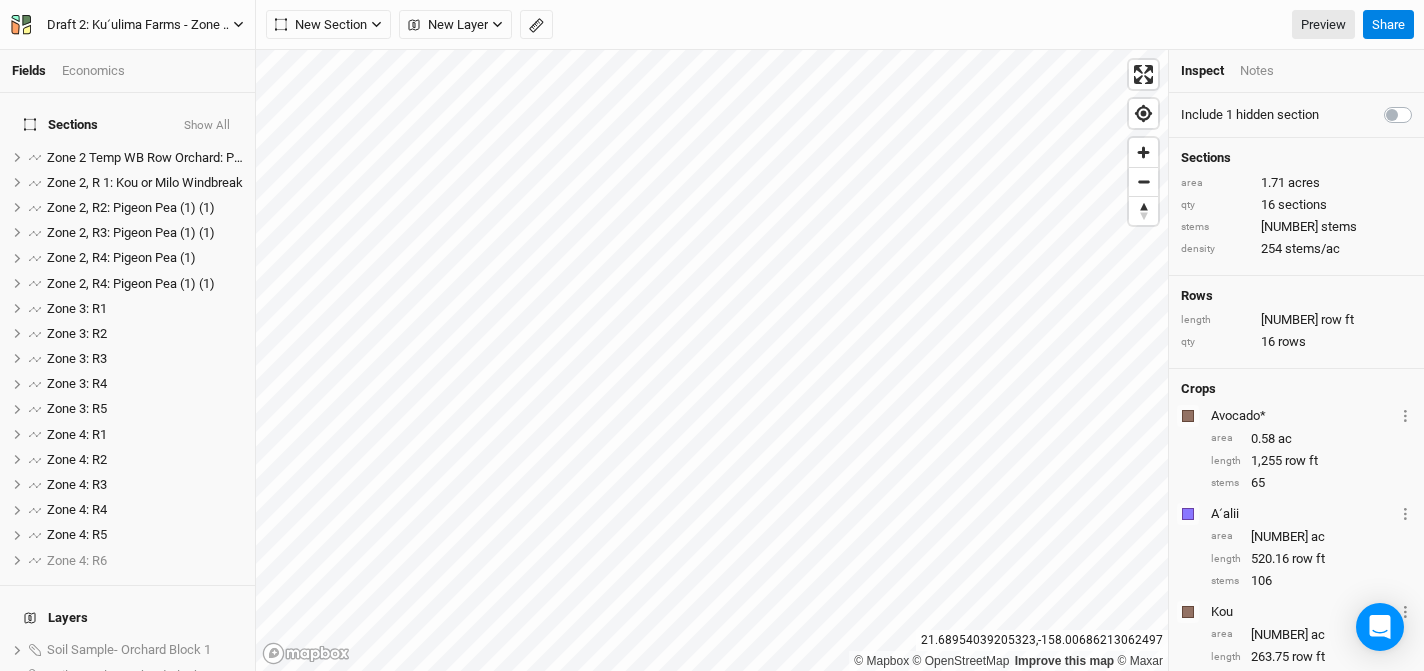 click on "Draft 2: Kuʻulima Farms - Zone 1 Removed" at bounding box center (140, 25) 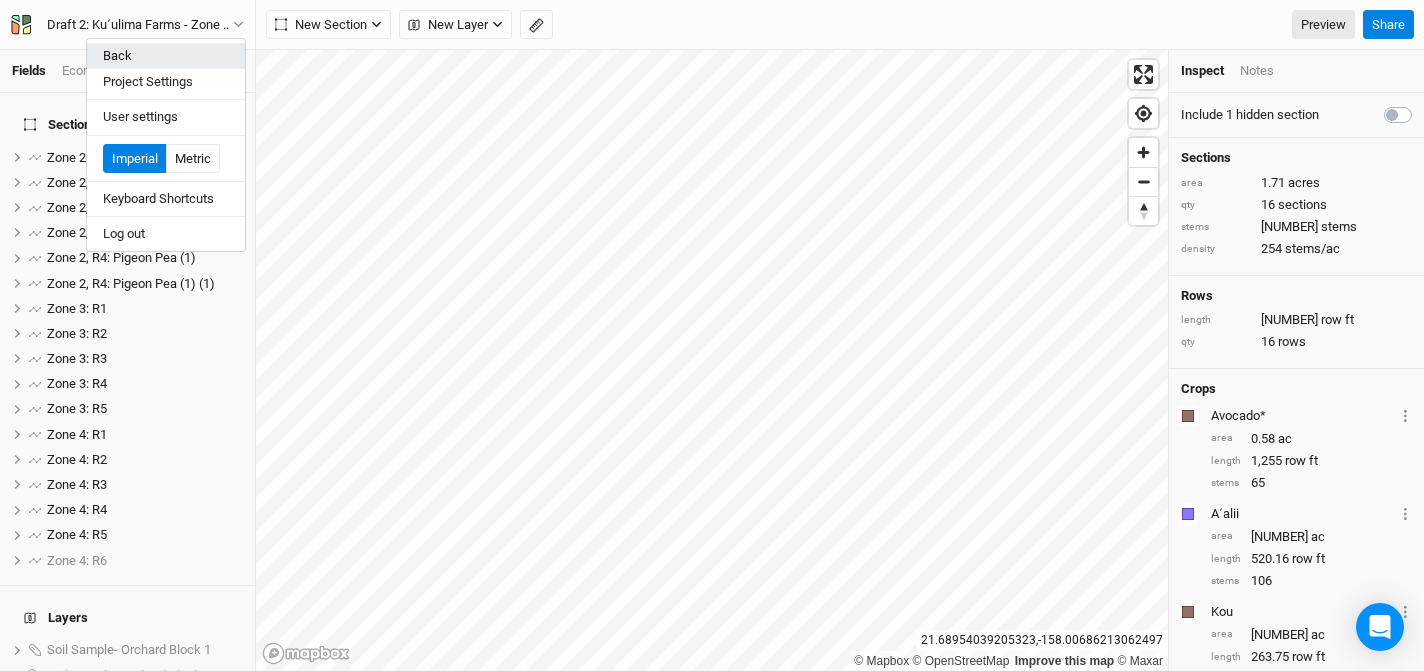 click on "Back" at bounding box center (166, 56) 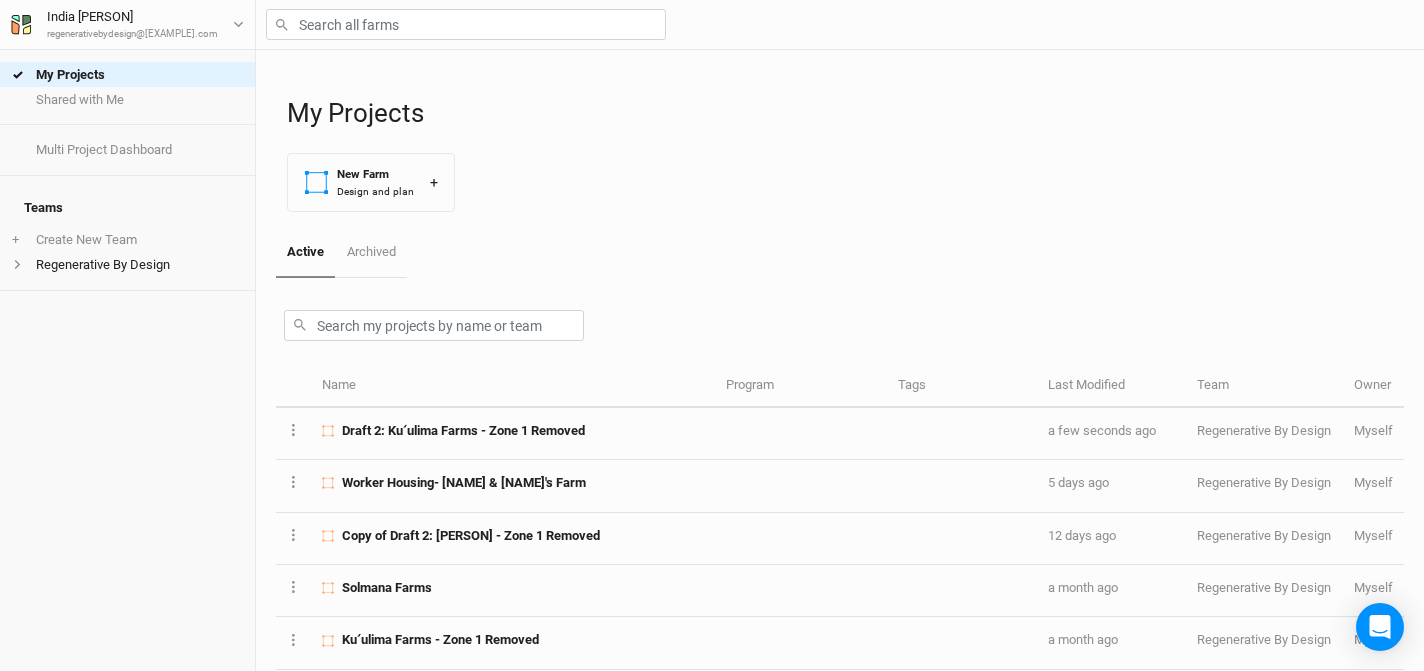 scroll, scrollTop: 0, scrollLeft: 0, axis: both 